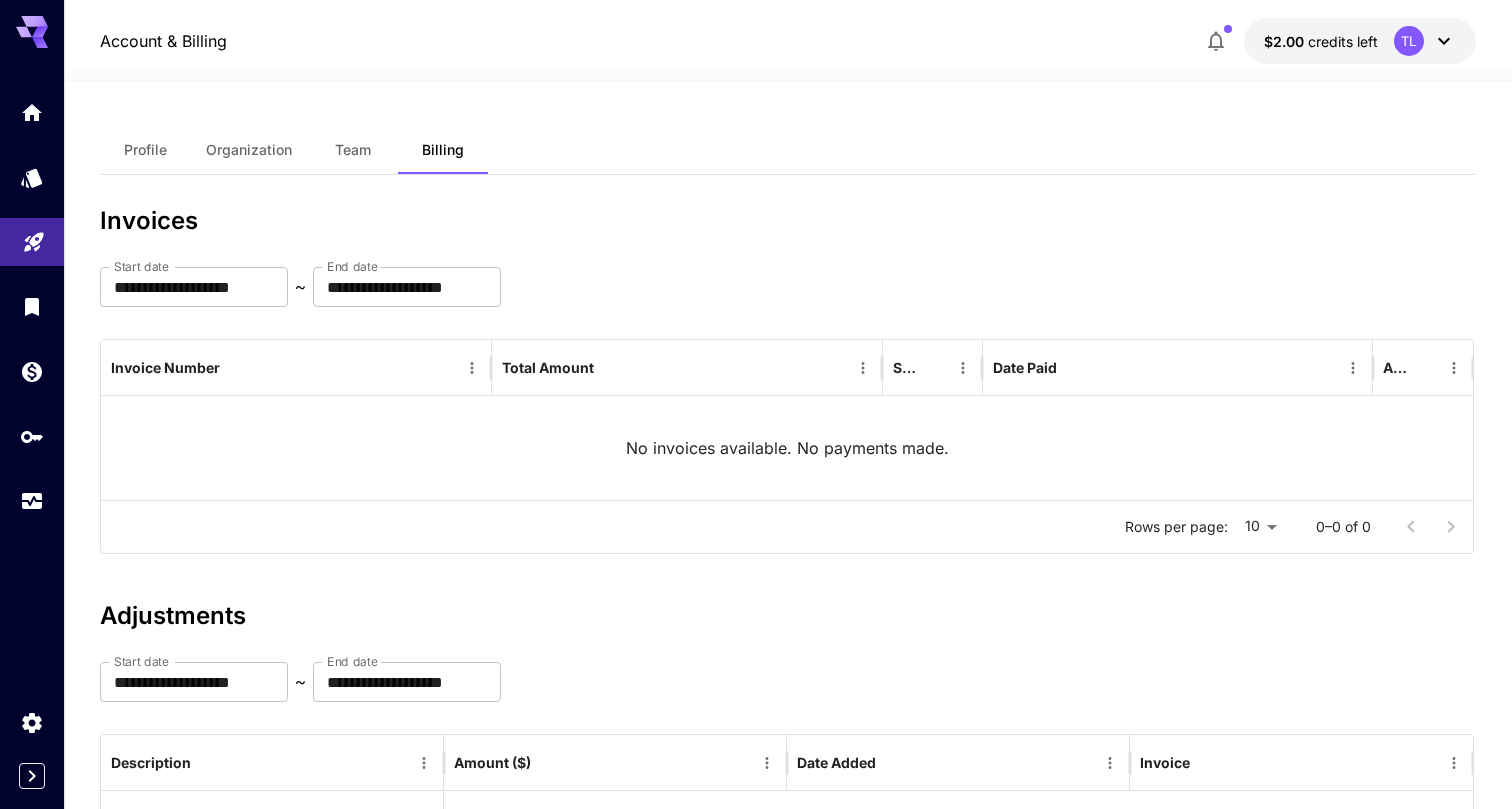 scroll, scrollTop: 148, scrollLeft: 0, axis: vertical 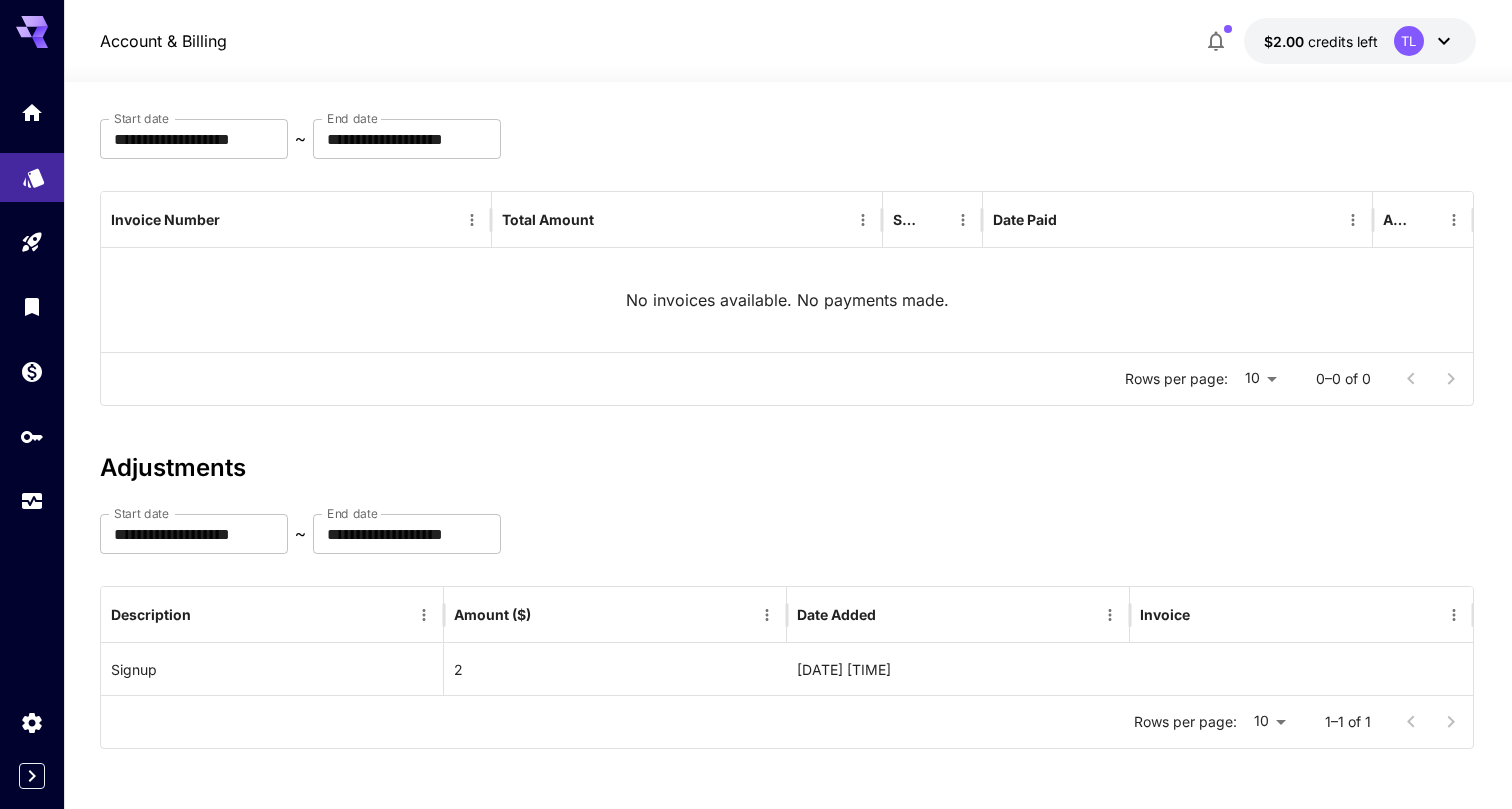 click at bounding box center [32, 177] 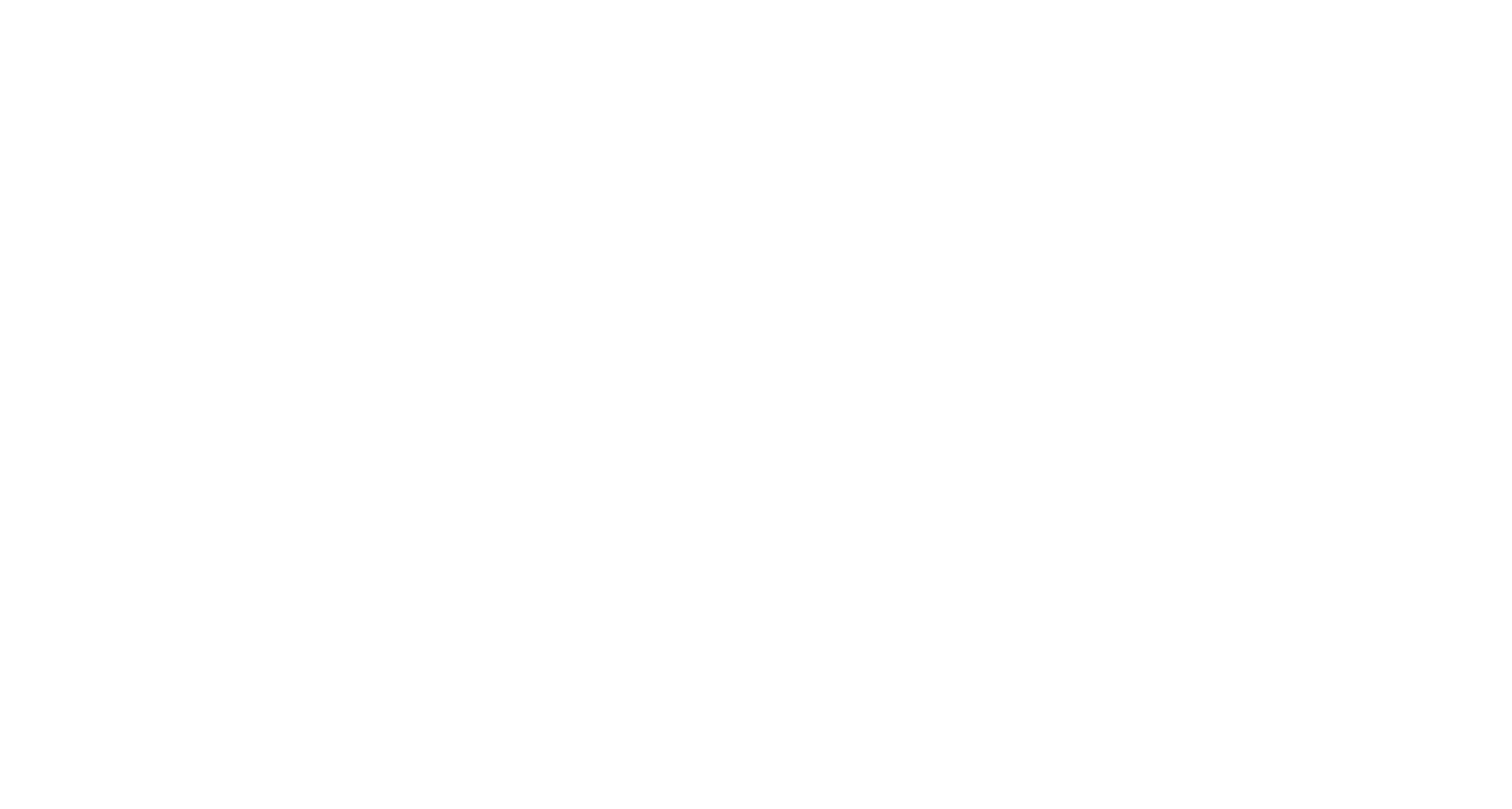 scroll, scrollTop: 0, scrollLeft: 0, axis: both 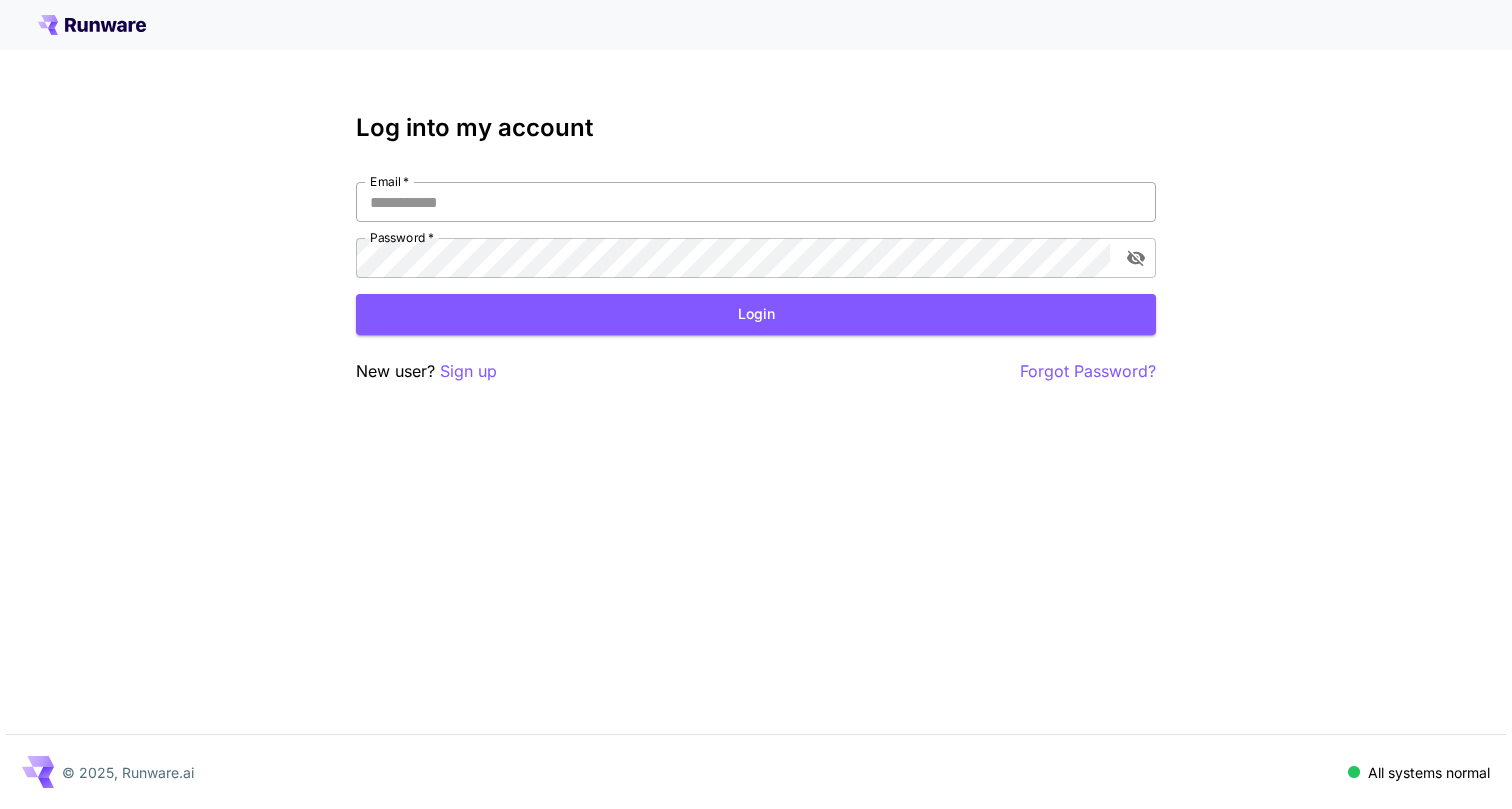 click on "Email   *" at bounding box center [756, 202] 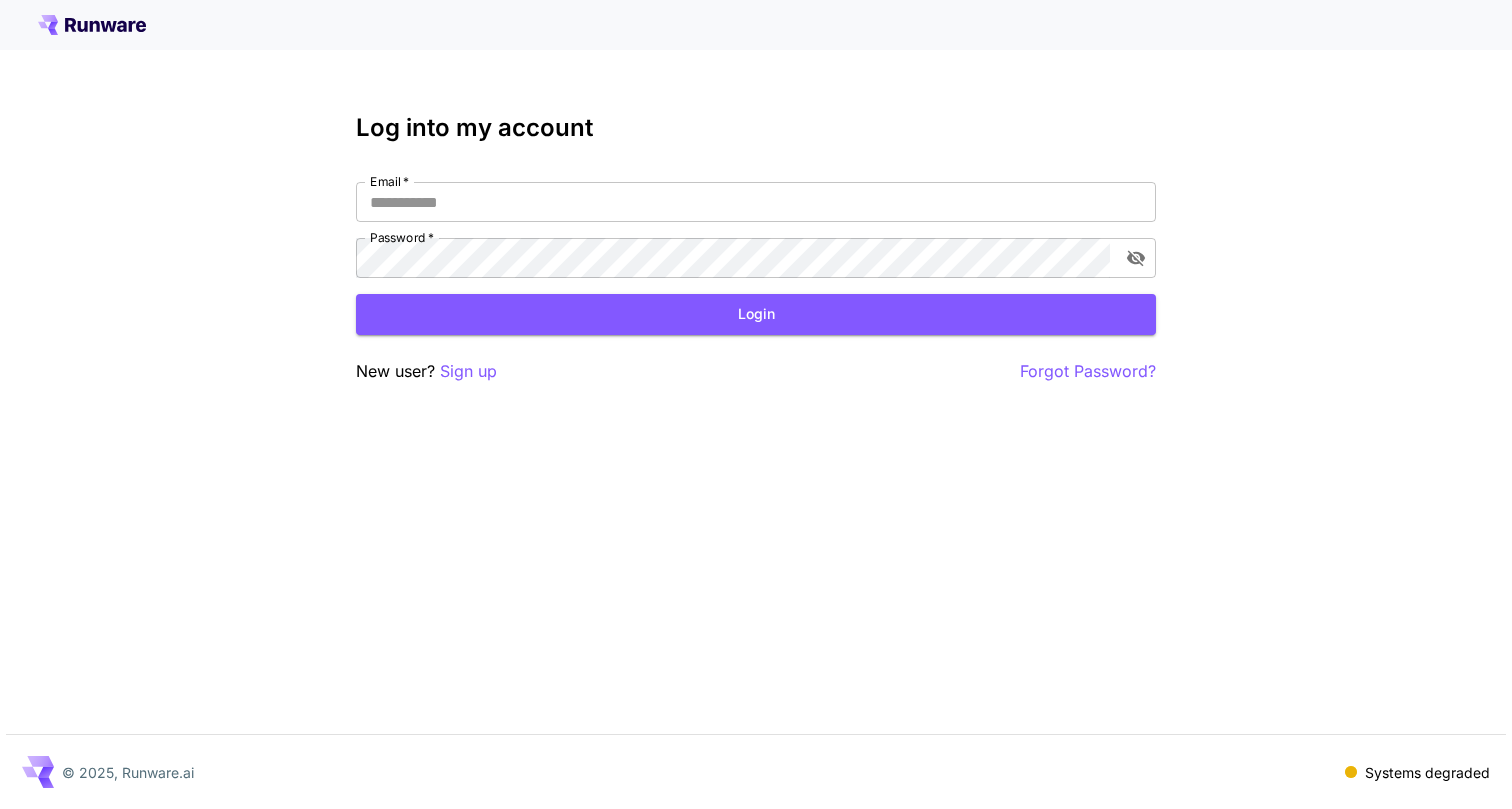 type on "**********" 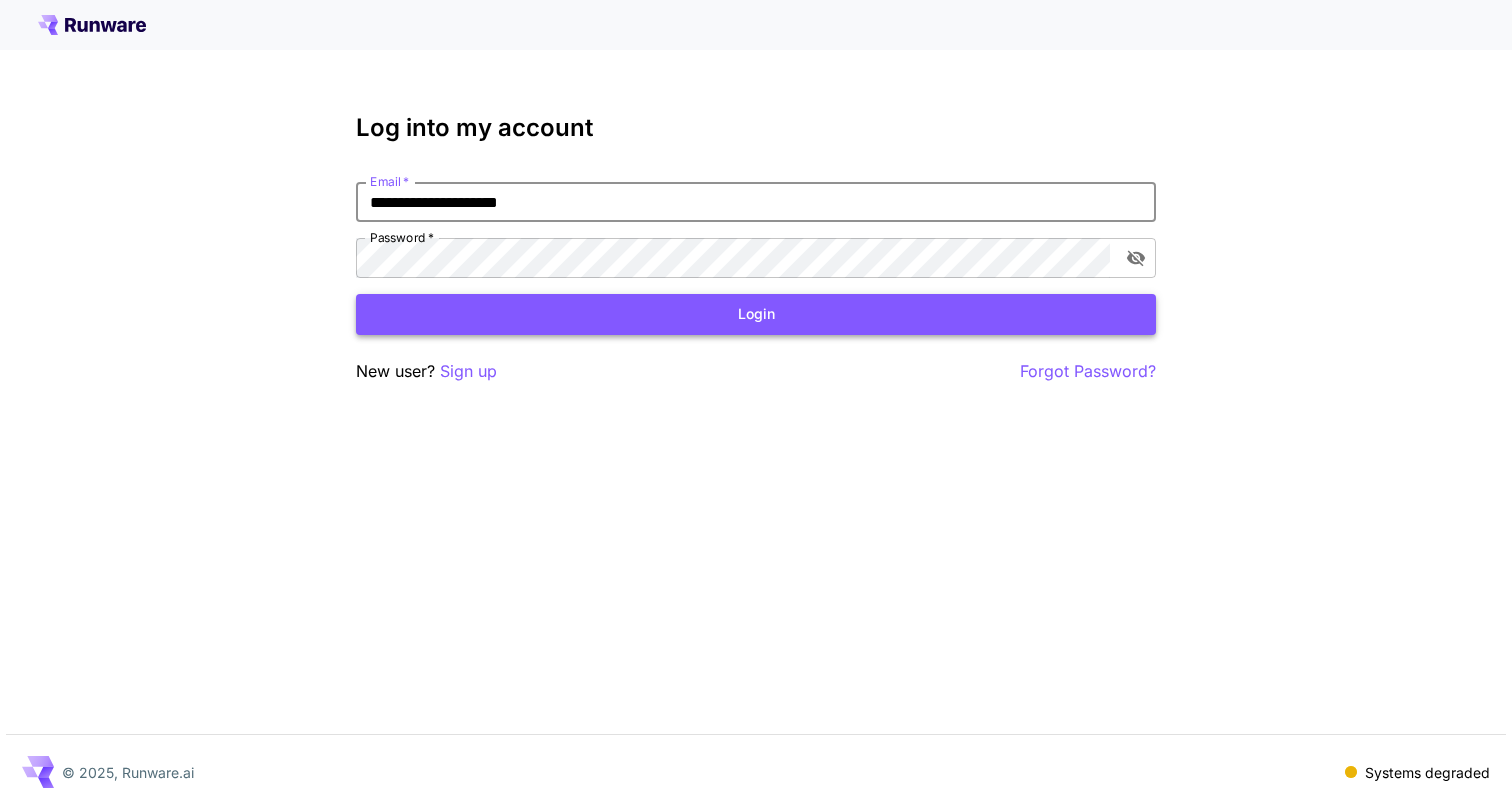 click on "Login" at bounding box center (756, 314) 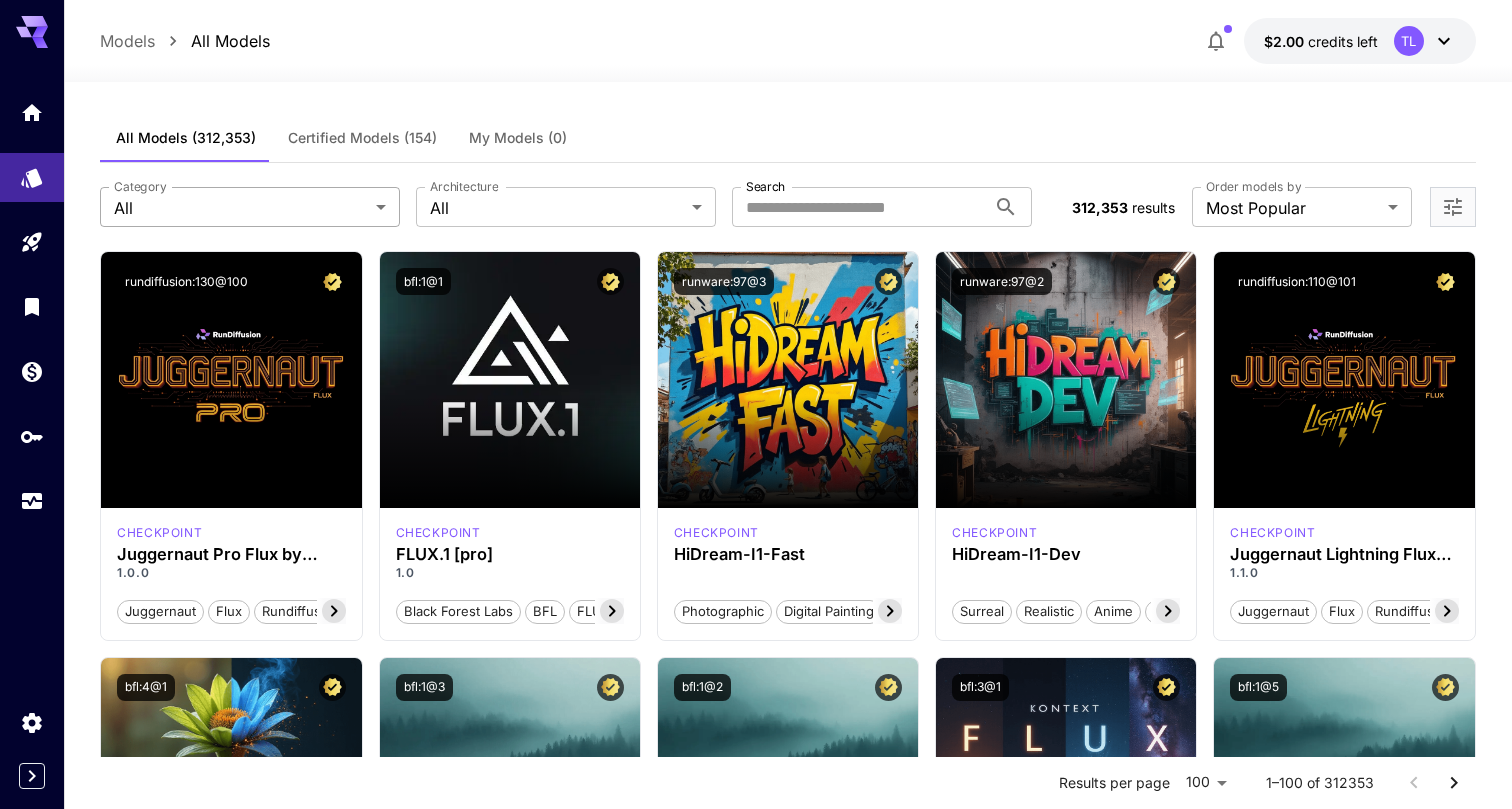 click on "**********" at bounding box center [756, 7513] 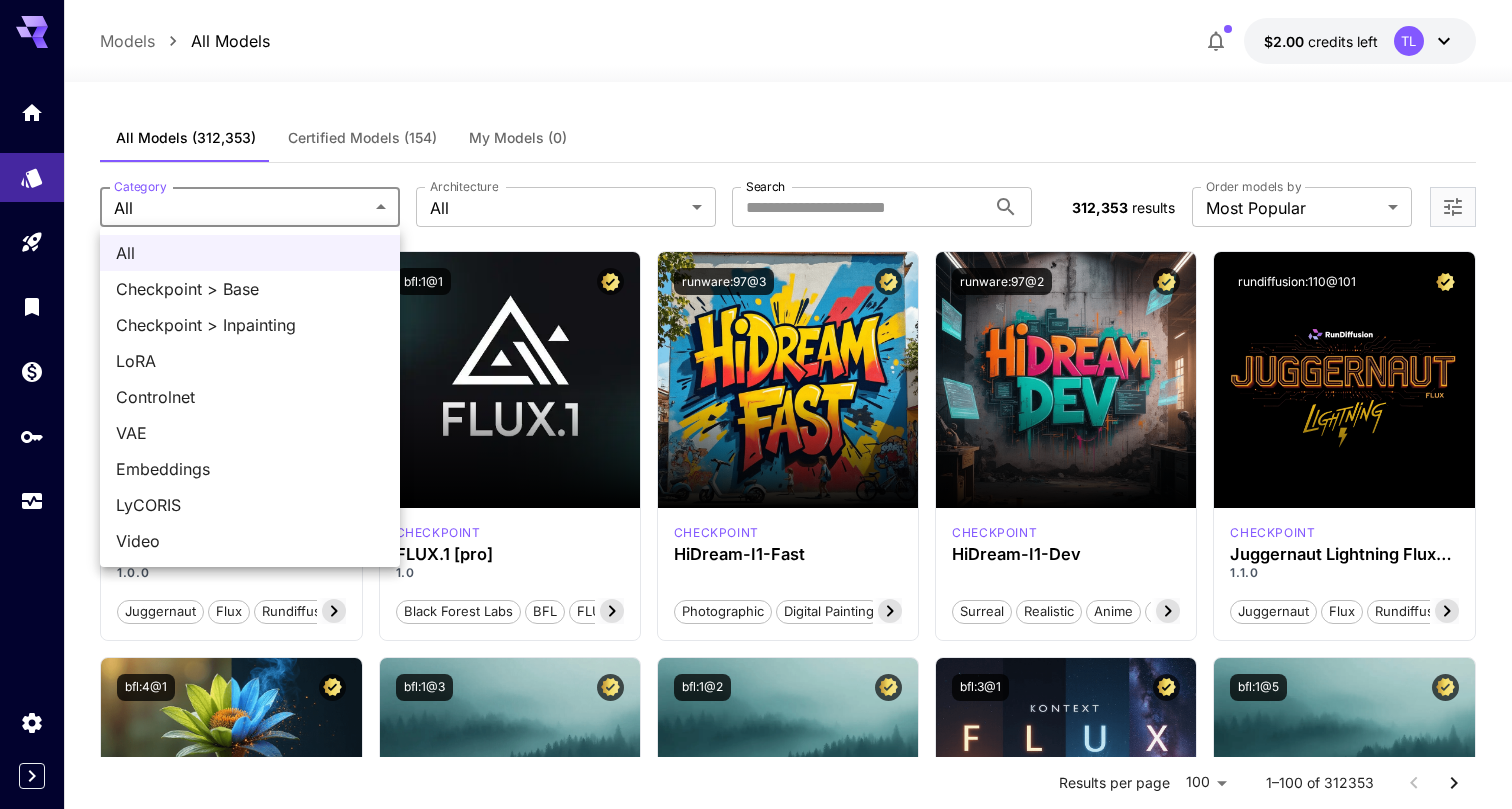 click at bounding box center (756, 404) 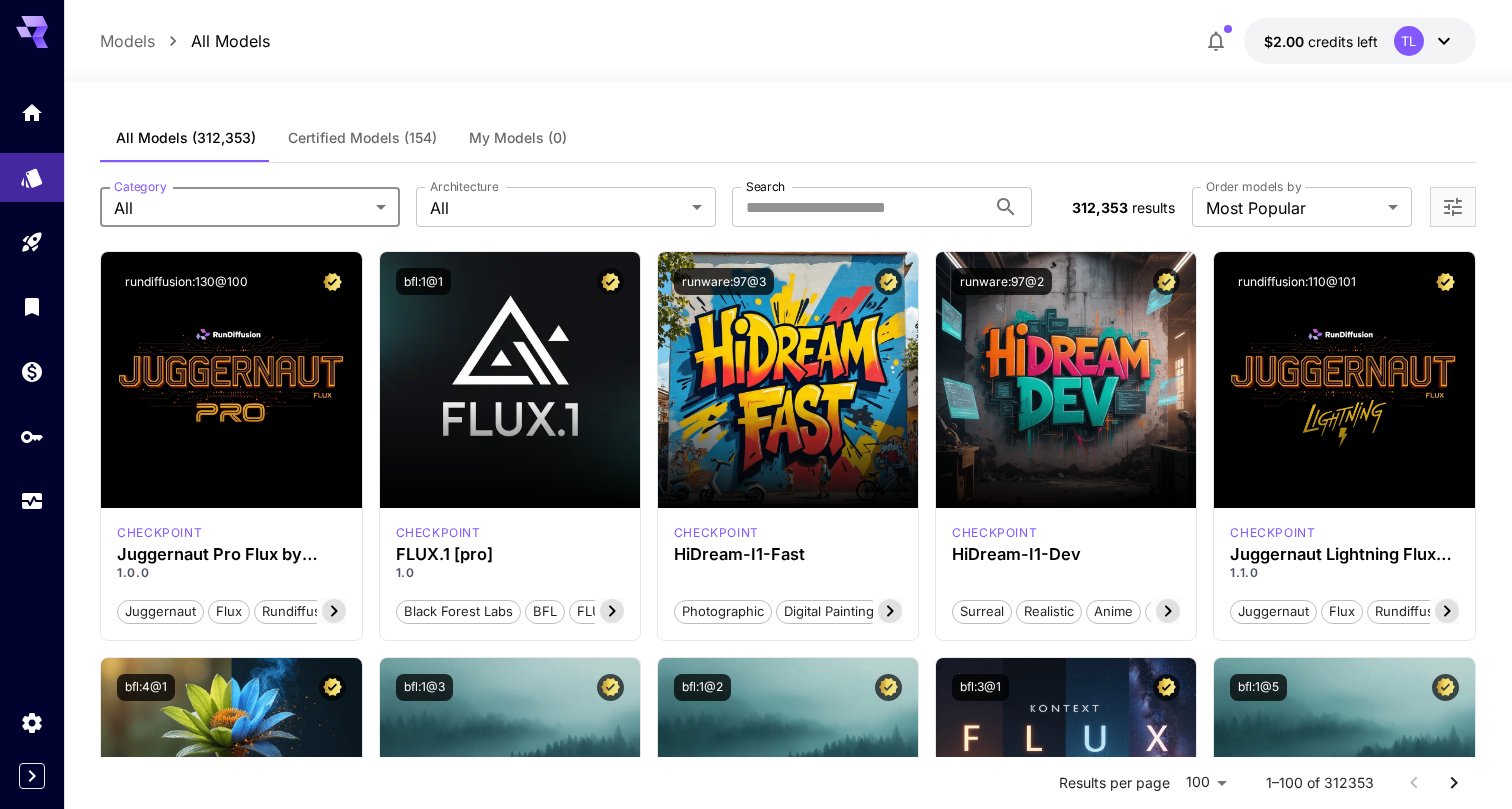 click on "**********" at bounding box center (756, 7513) 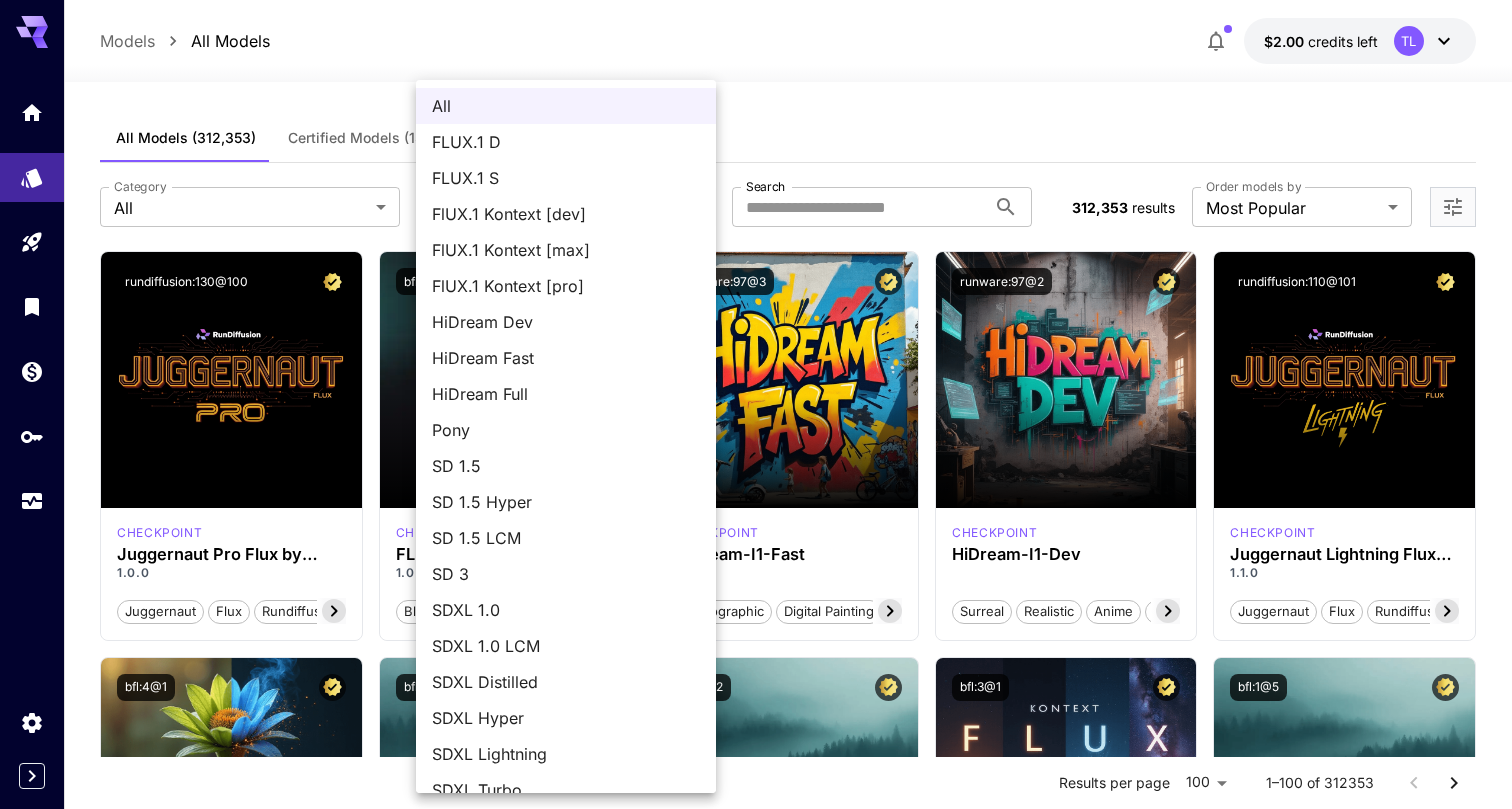 click on "FlUX.1 Kontext [dev]" at bounding box center (566, 214) 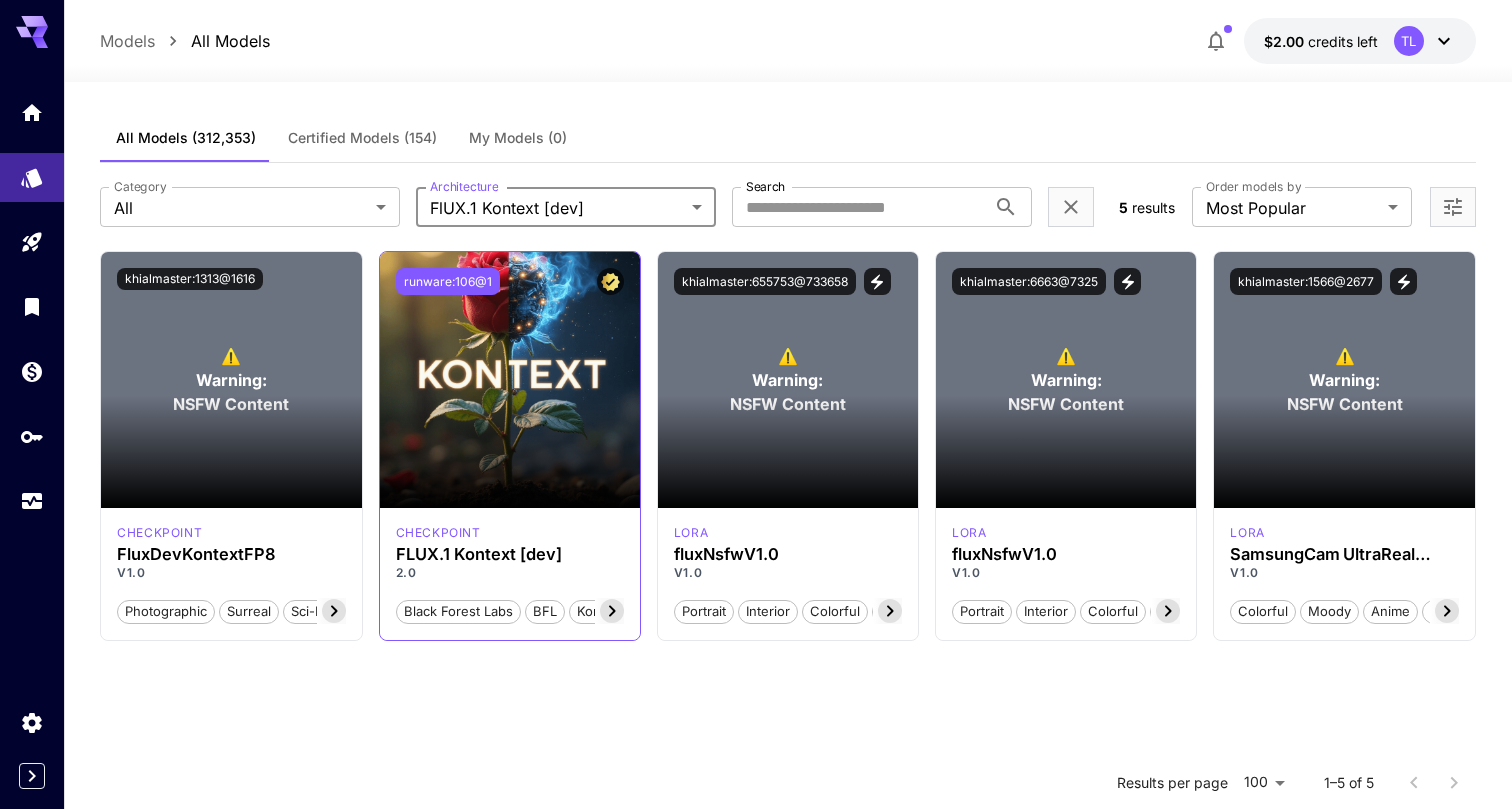 click on "runware:106@1" at bounding box center [448, 281] 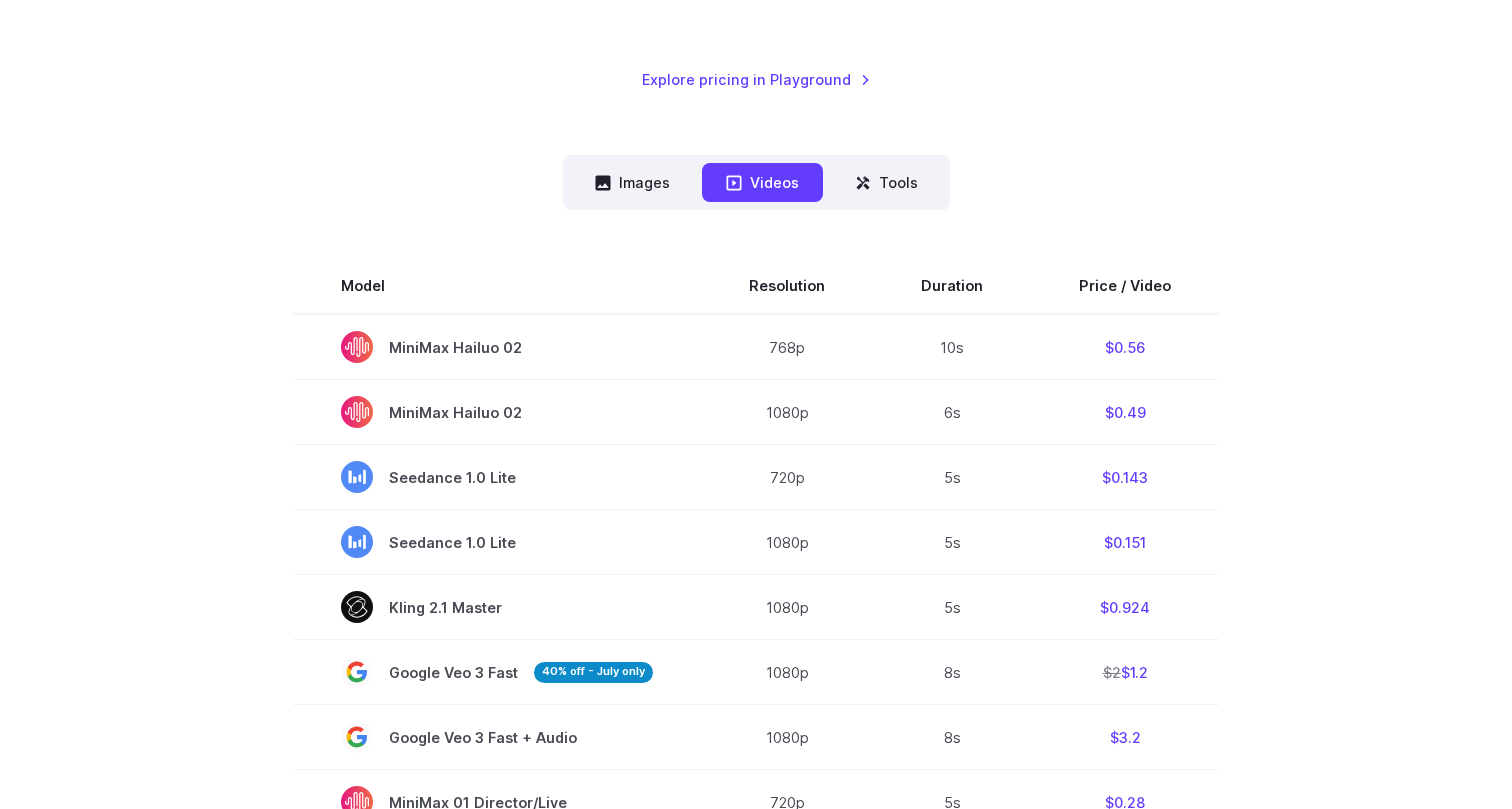 scroll, scrollTop: 0, scrollLeft: 0, axis: both 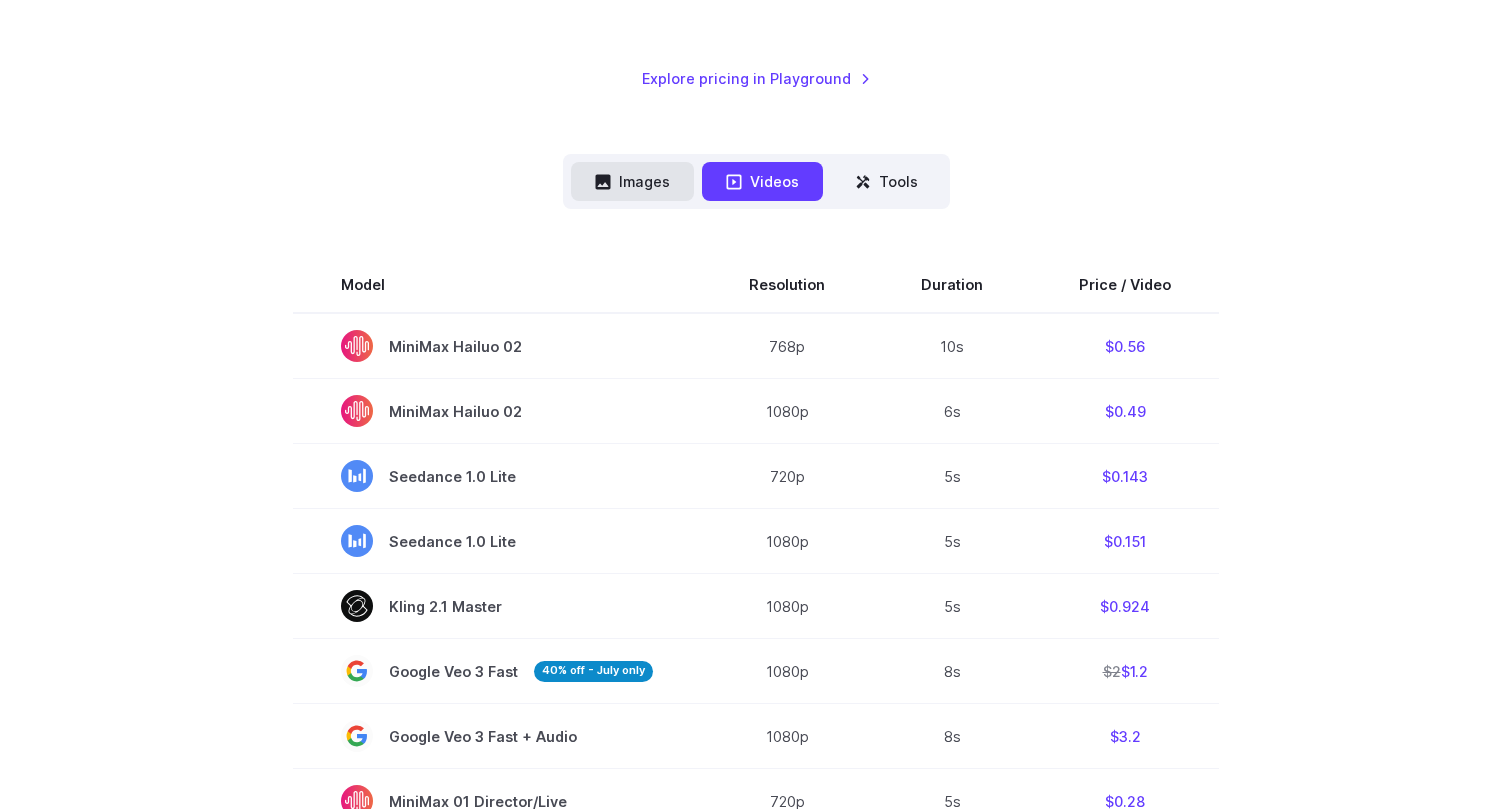 click 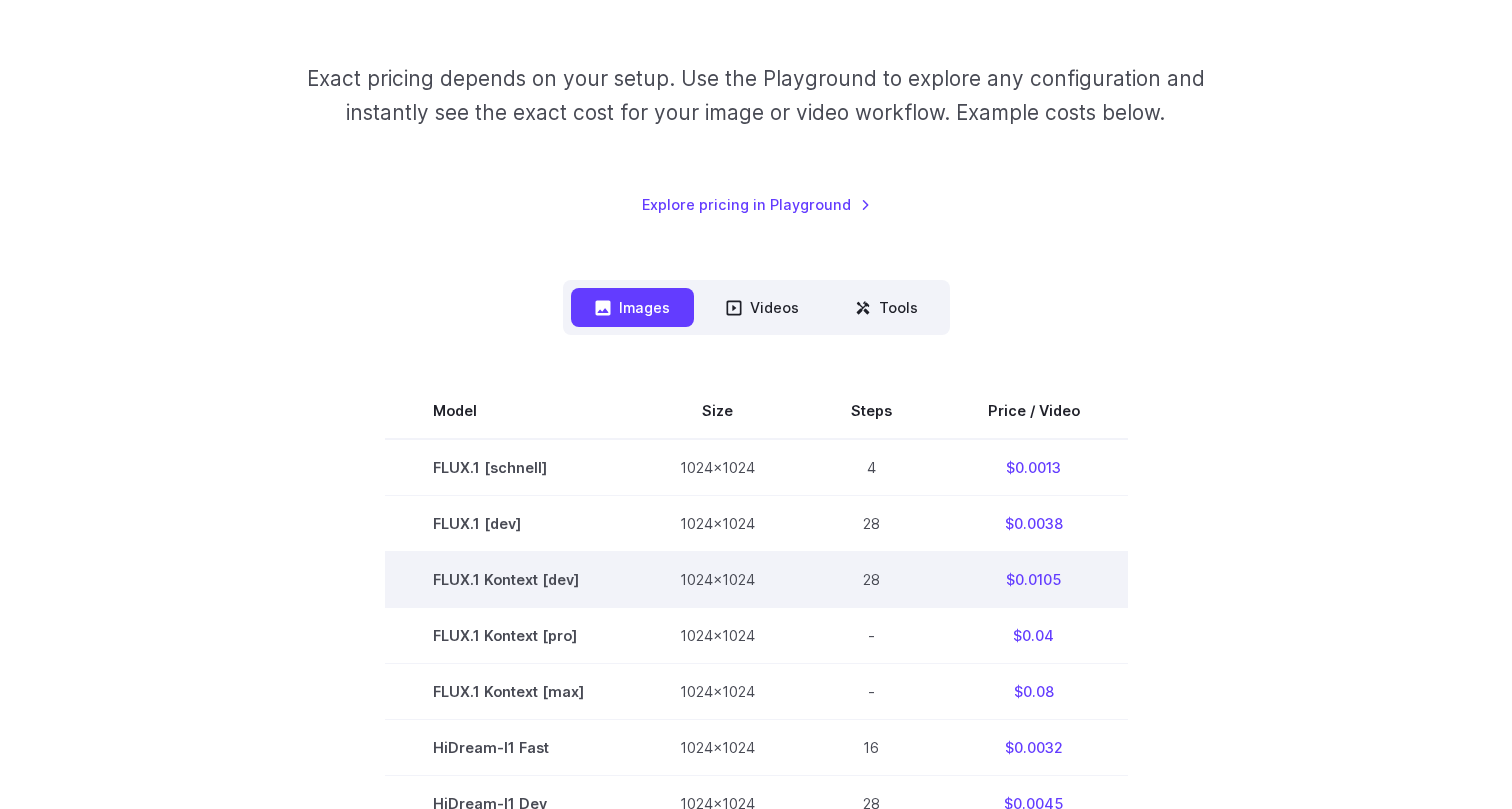 scroll, scrollTop: 0, scrollLeft: 0, axis: both 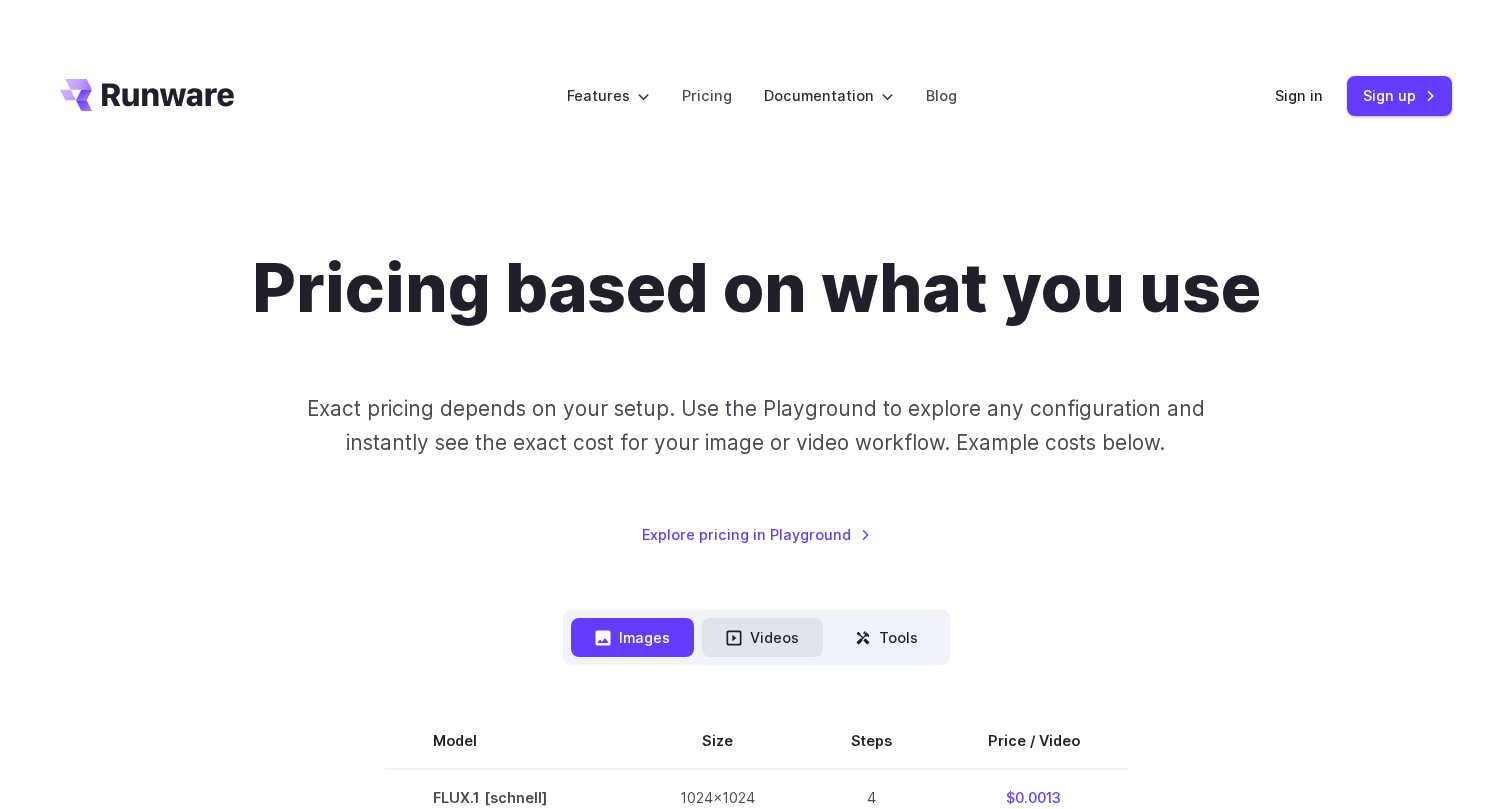 click on "Videos" at bounding box center (762, 637) 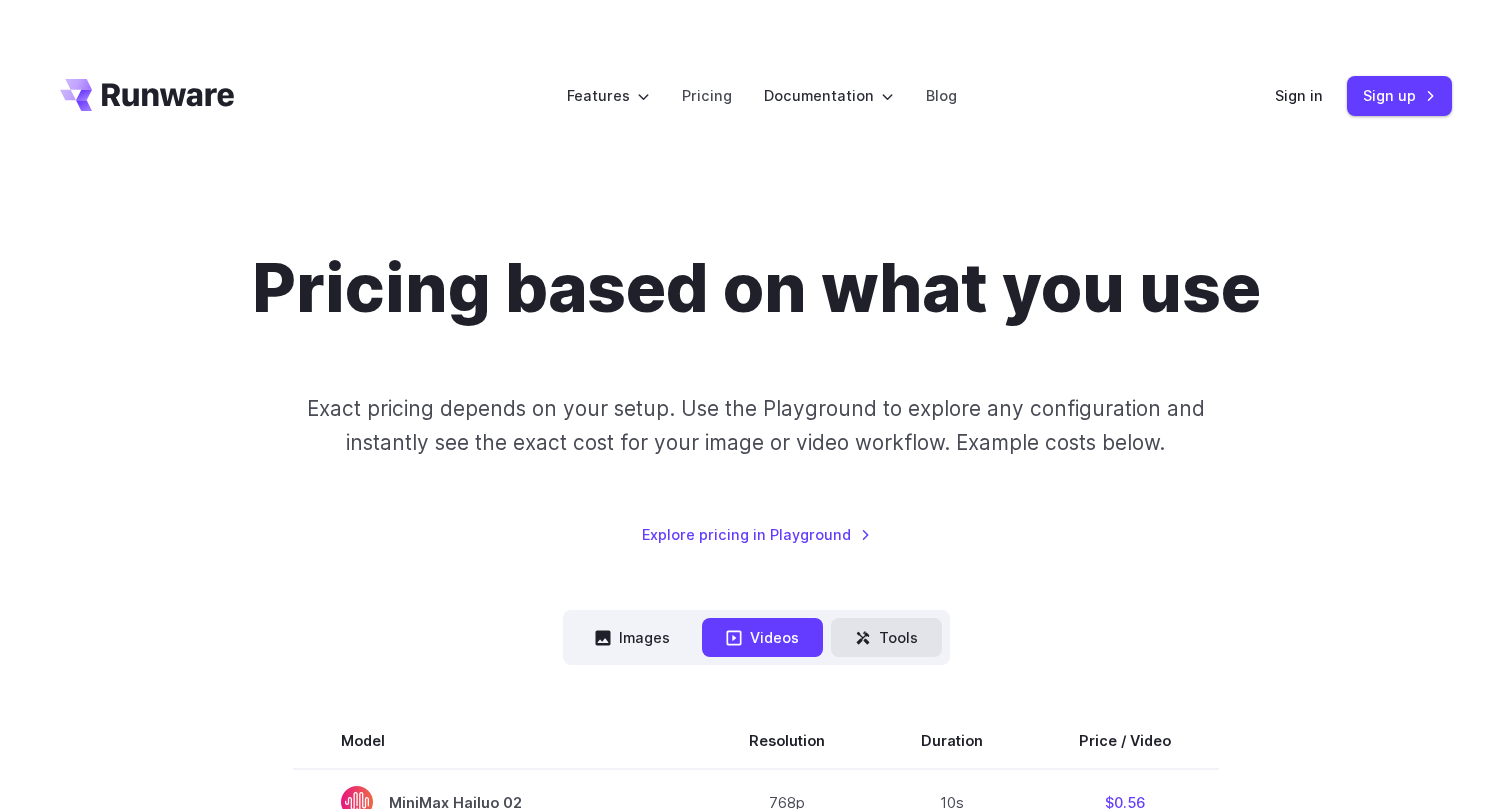 click on "Tools" at bounding box center (886, 637) 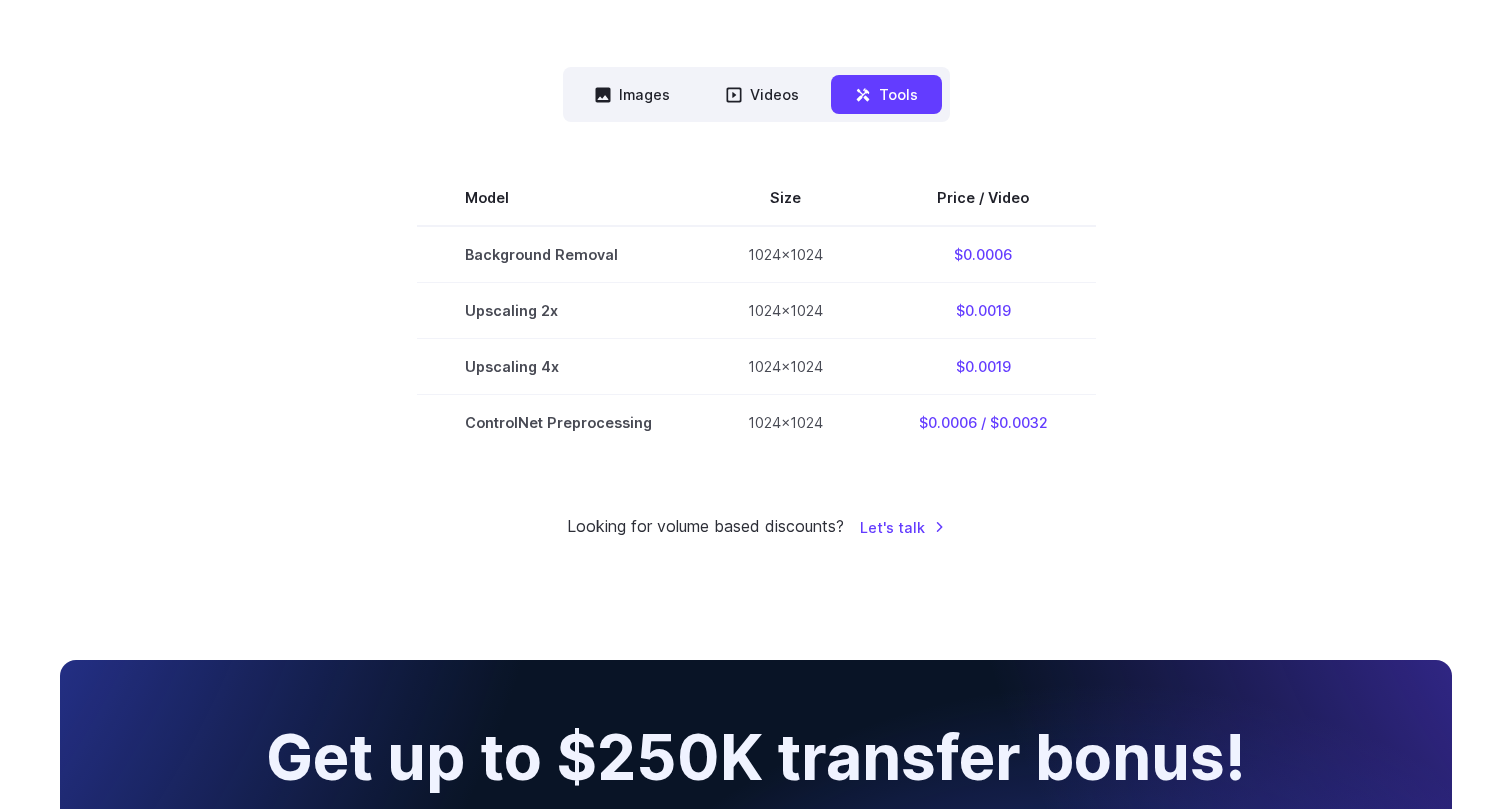 scroll, scrollTop: 542, scrollLeft: 0, axis: vertical 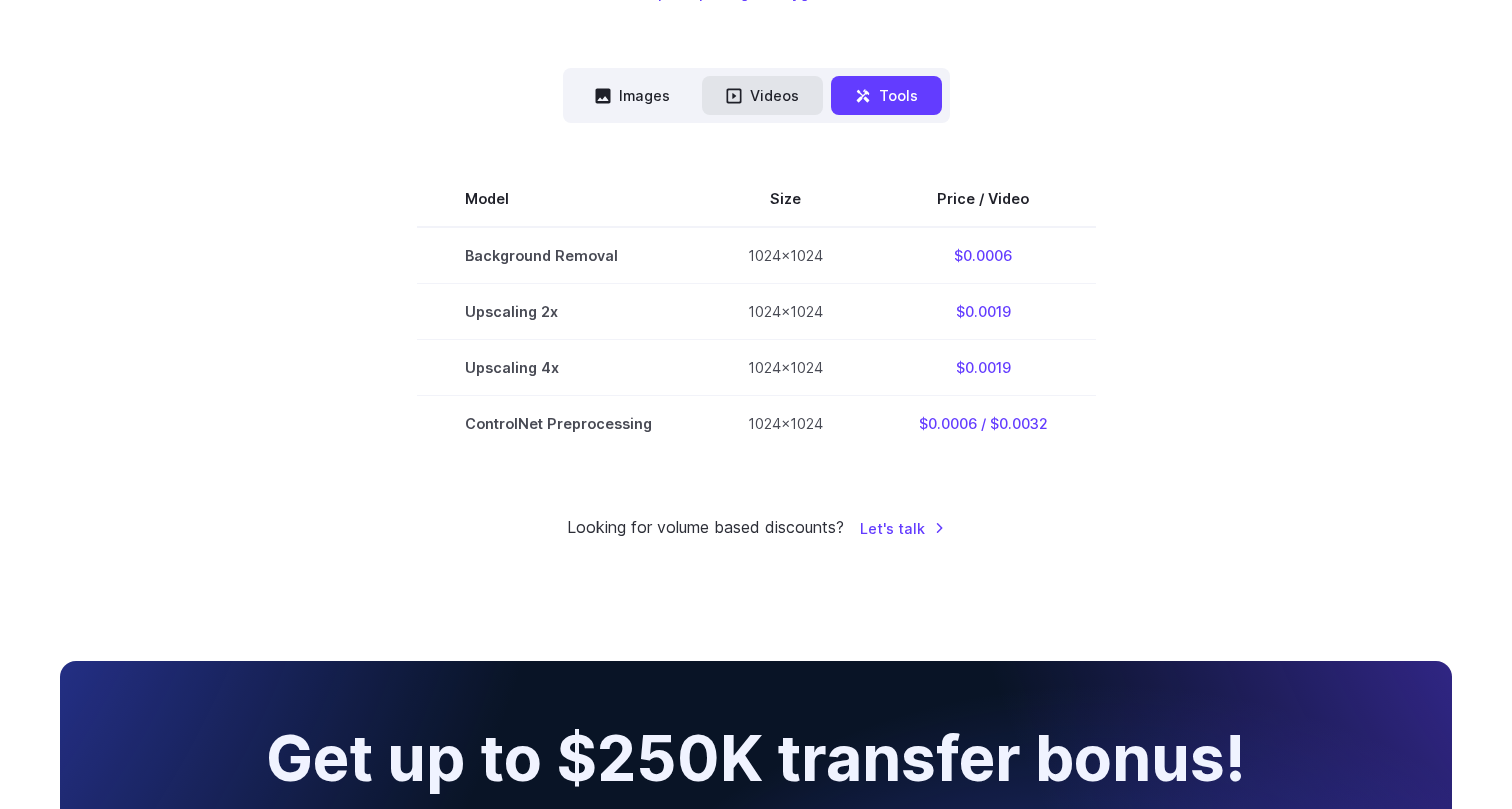 click on "Videos" at bounding box center (762, 95) 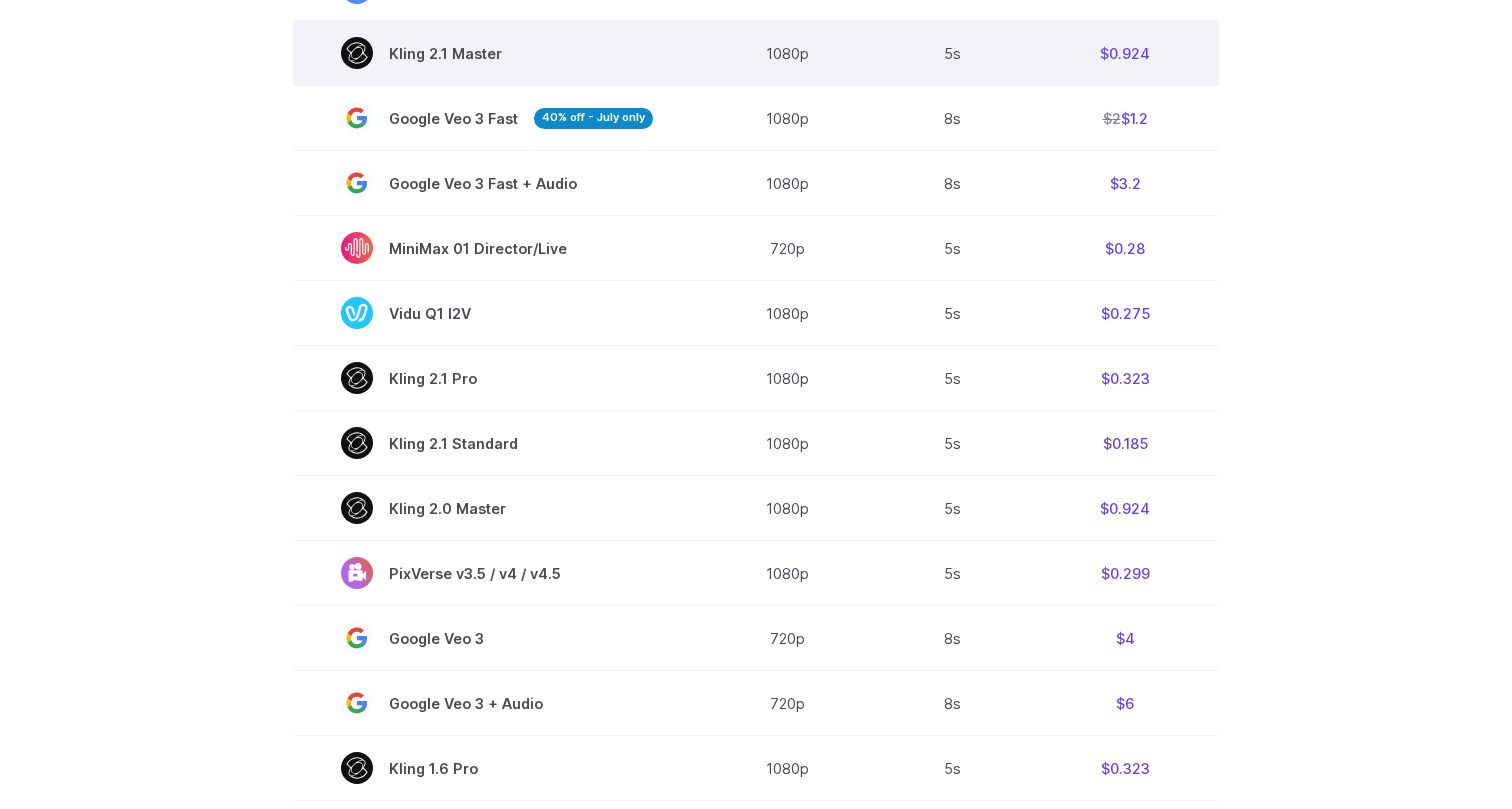 scroll, scrollTop: 1010, scrollLeft: 0, axis: vertical 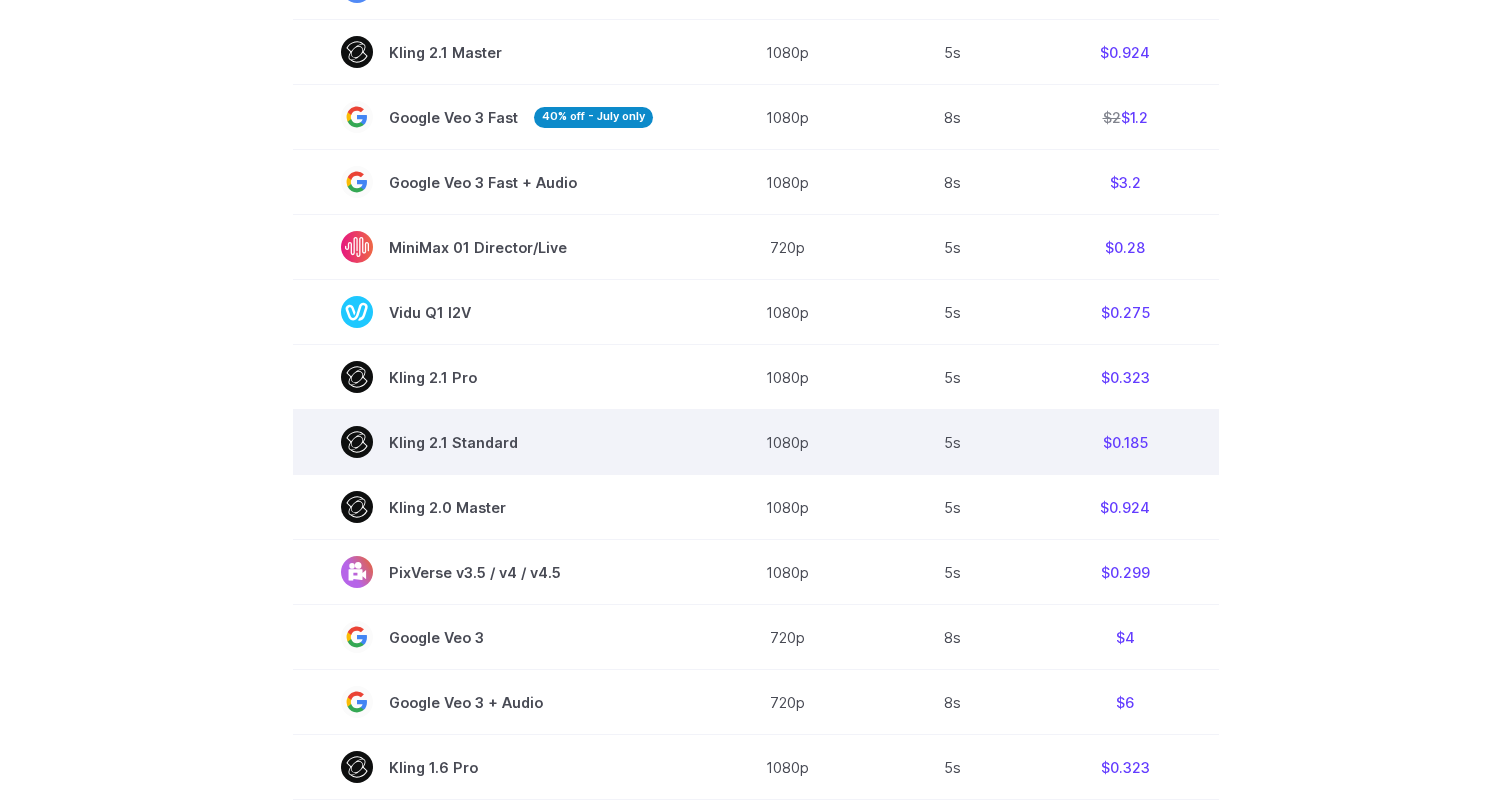 click on "Kling 2.1 Standard" at bounding box center [497, 442] 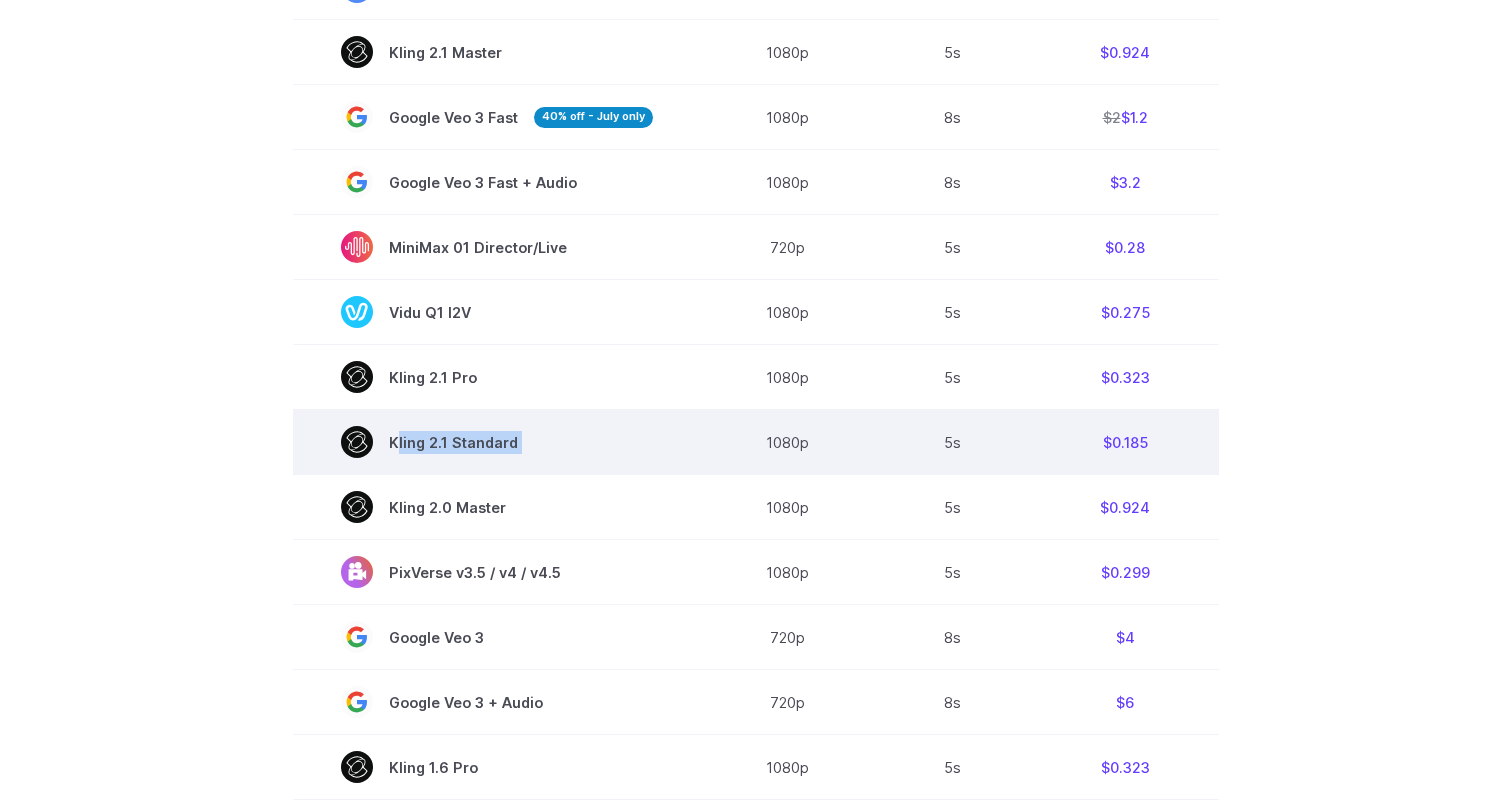click on "Kling 2.1 Standard" at bounding box center [497, 442] 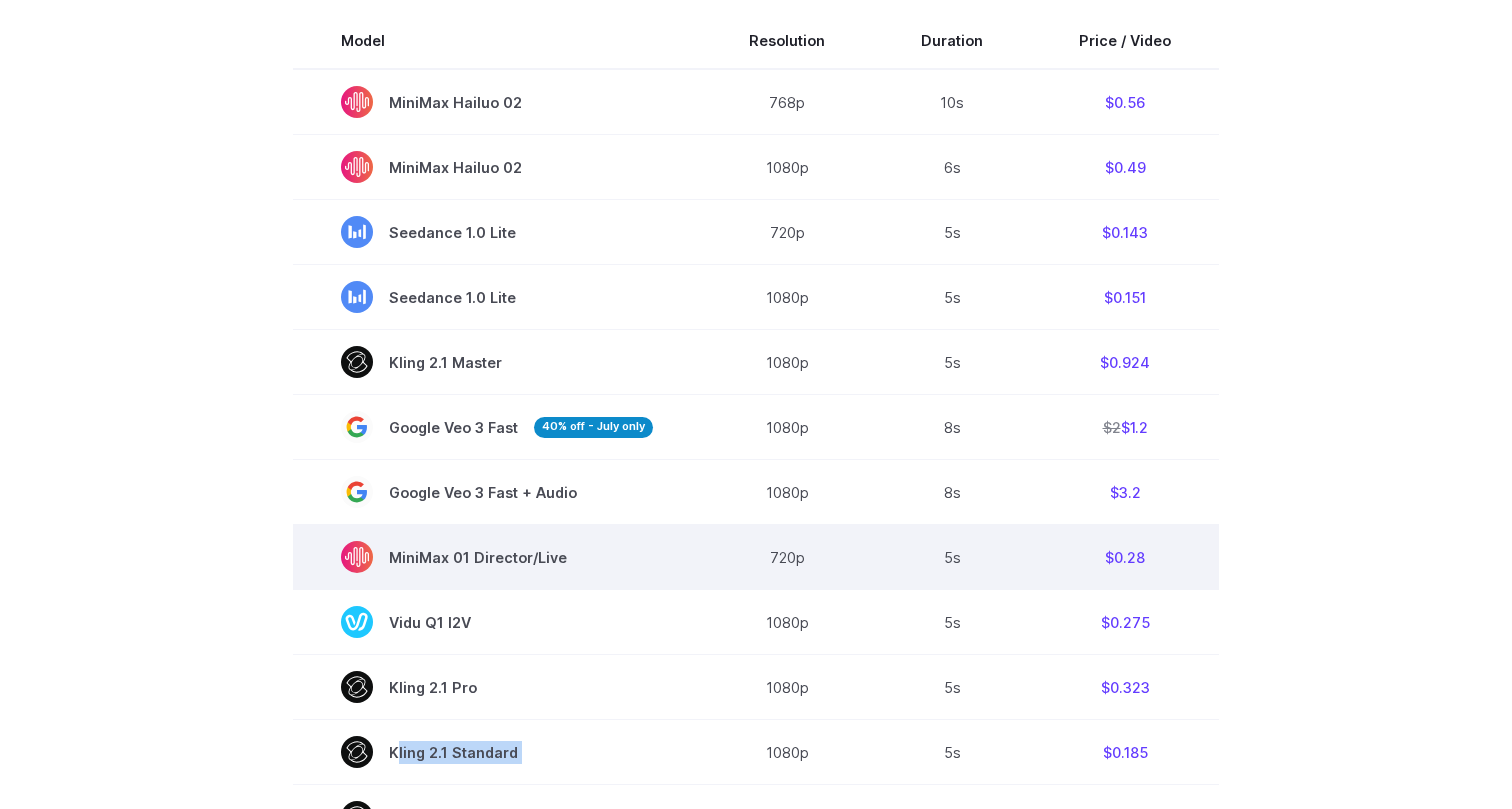 scroll, scrollTop: 703, scrollLeft: 0, axis: vertical 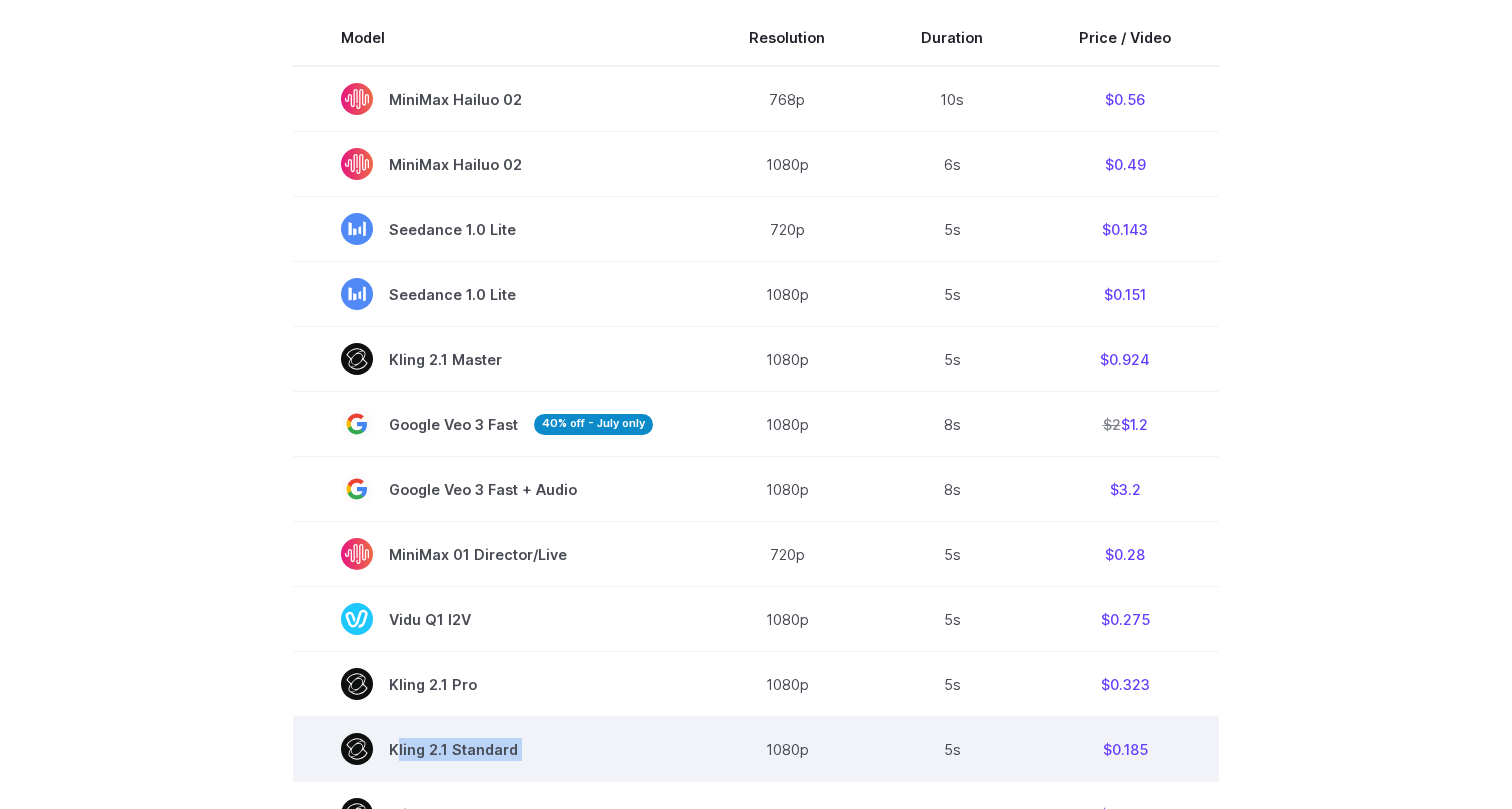 copy on "Kling 2.1 Standard" 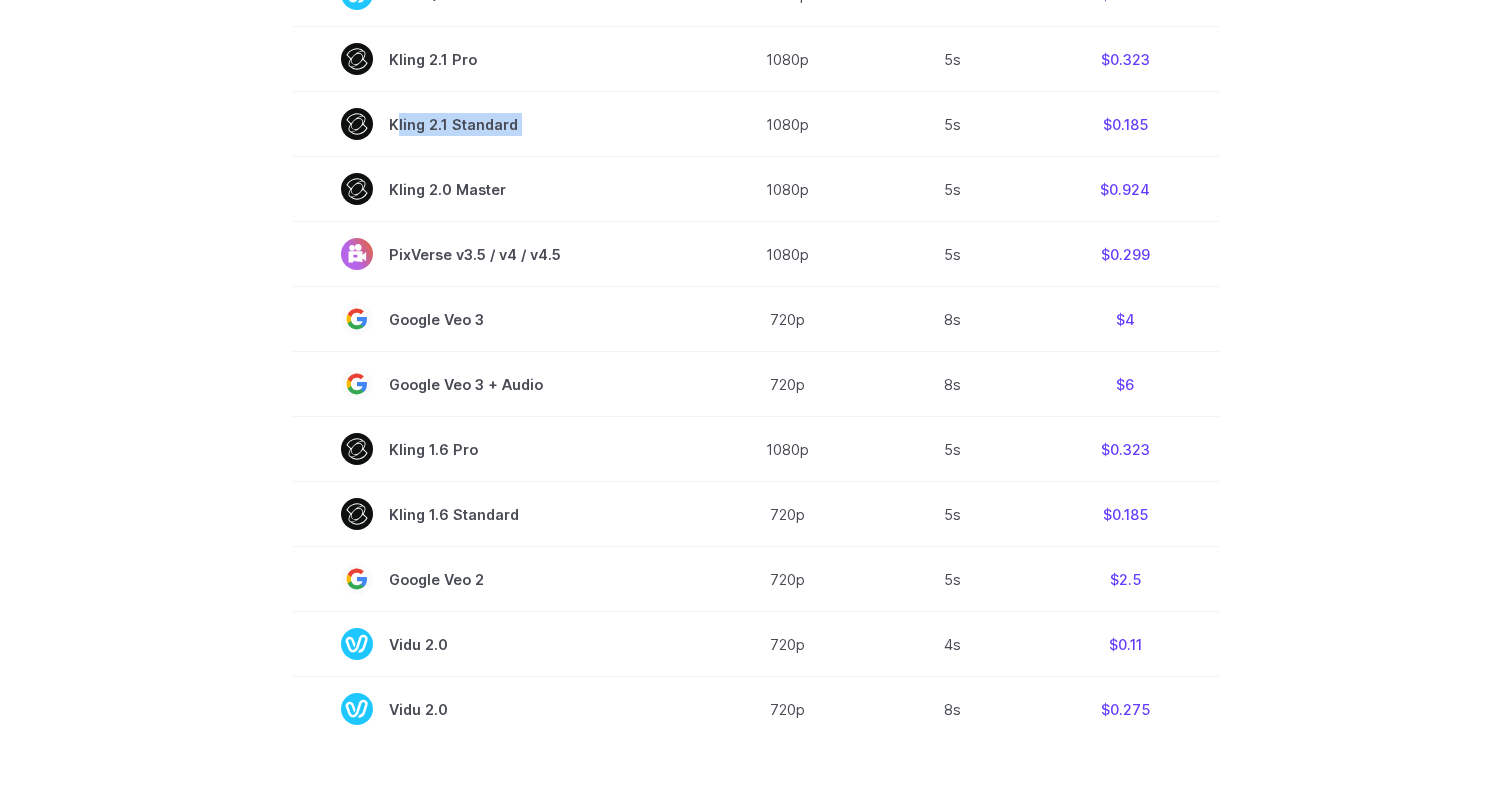 scroll, scrollTop: 1329, scrollLeft: 0, axis: vertical 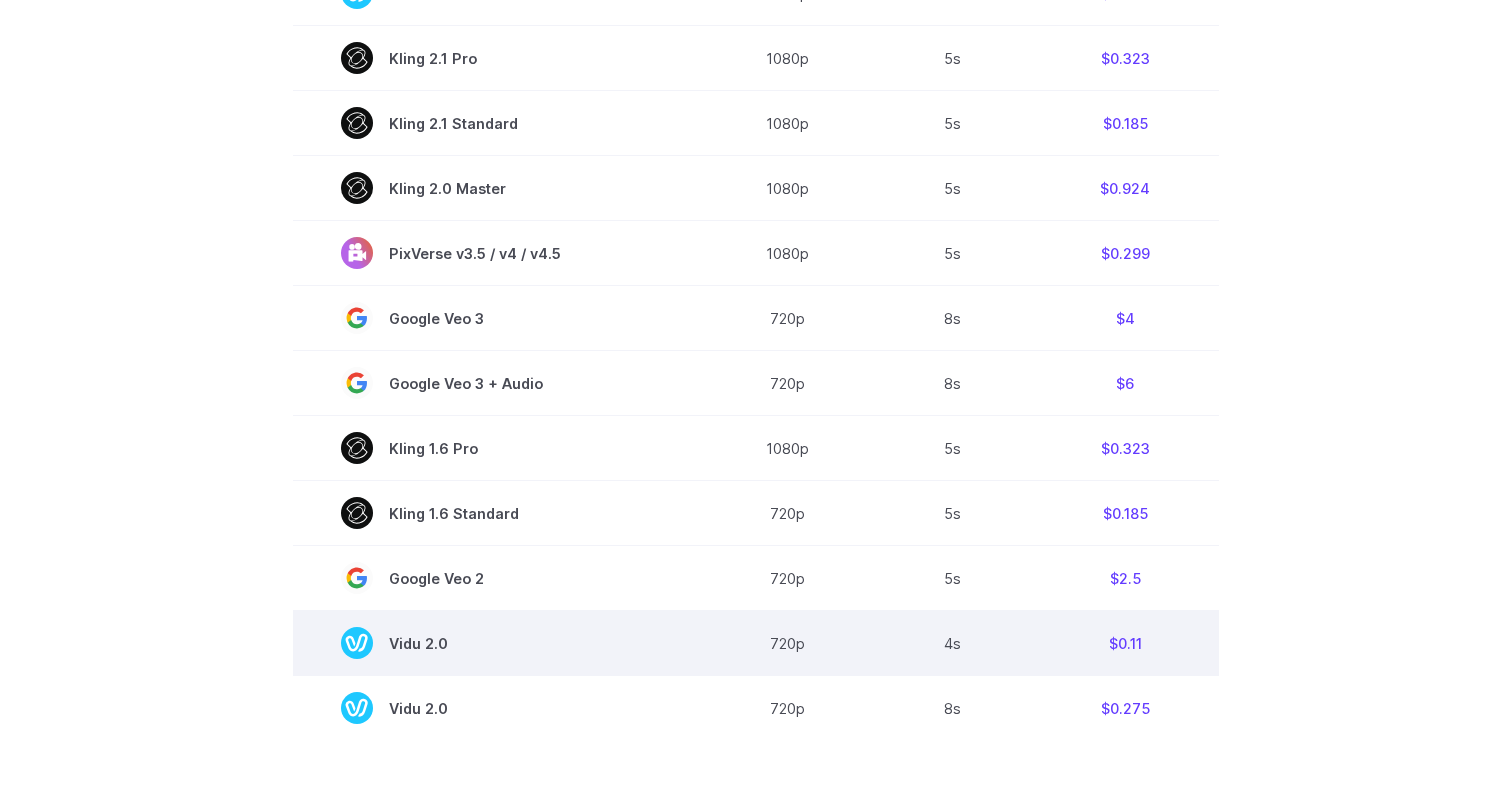 click on "Vidu 2.0" at bounding box center [497, 643] 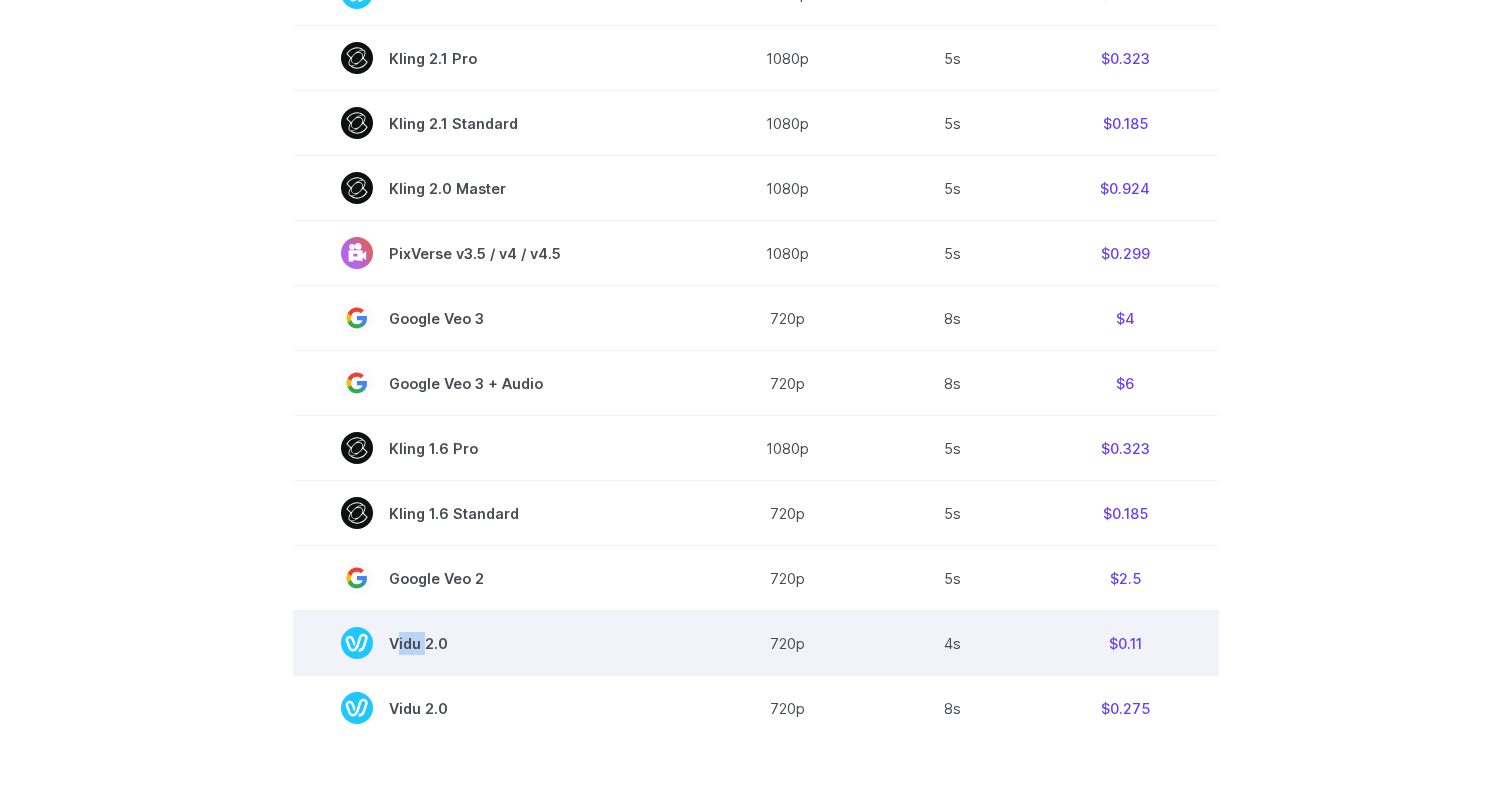click on "Vidu 2.0" at bounding box center [497, 643] 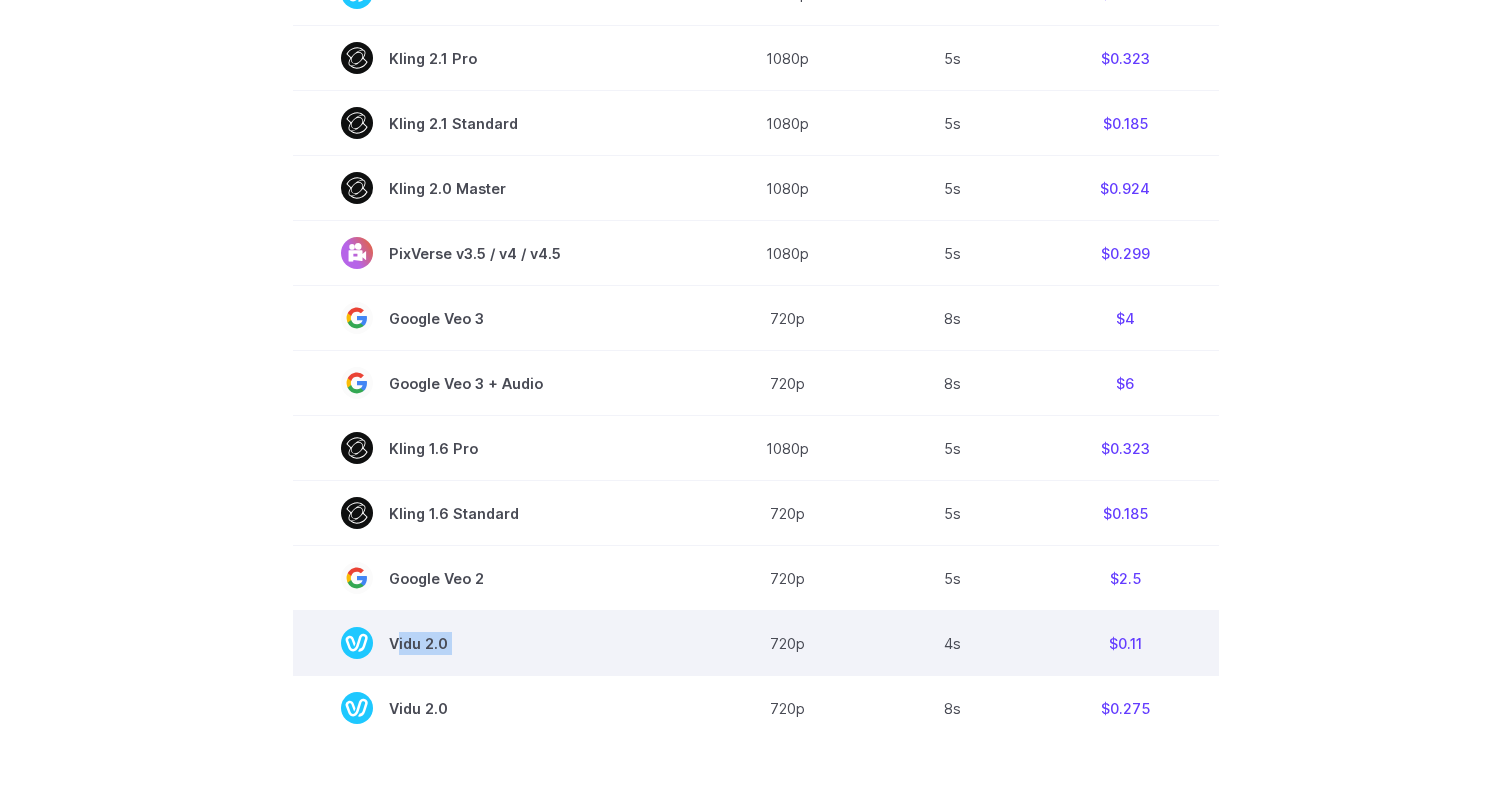 click on "Vidu 2.0" at bounding box center (497, 643) 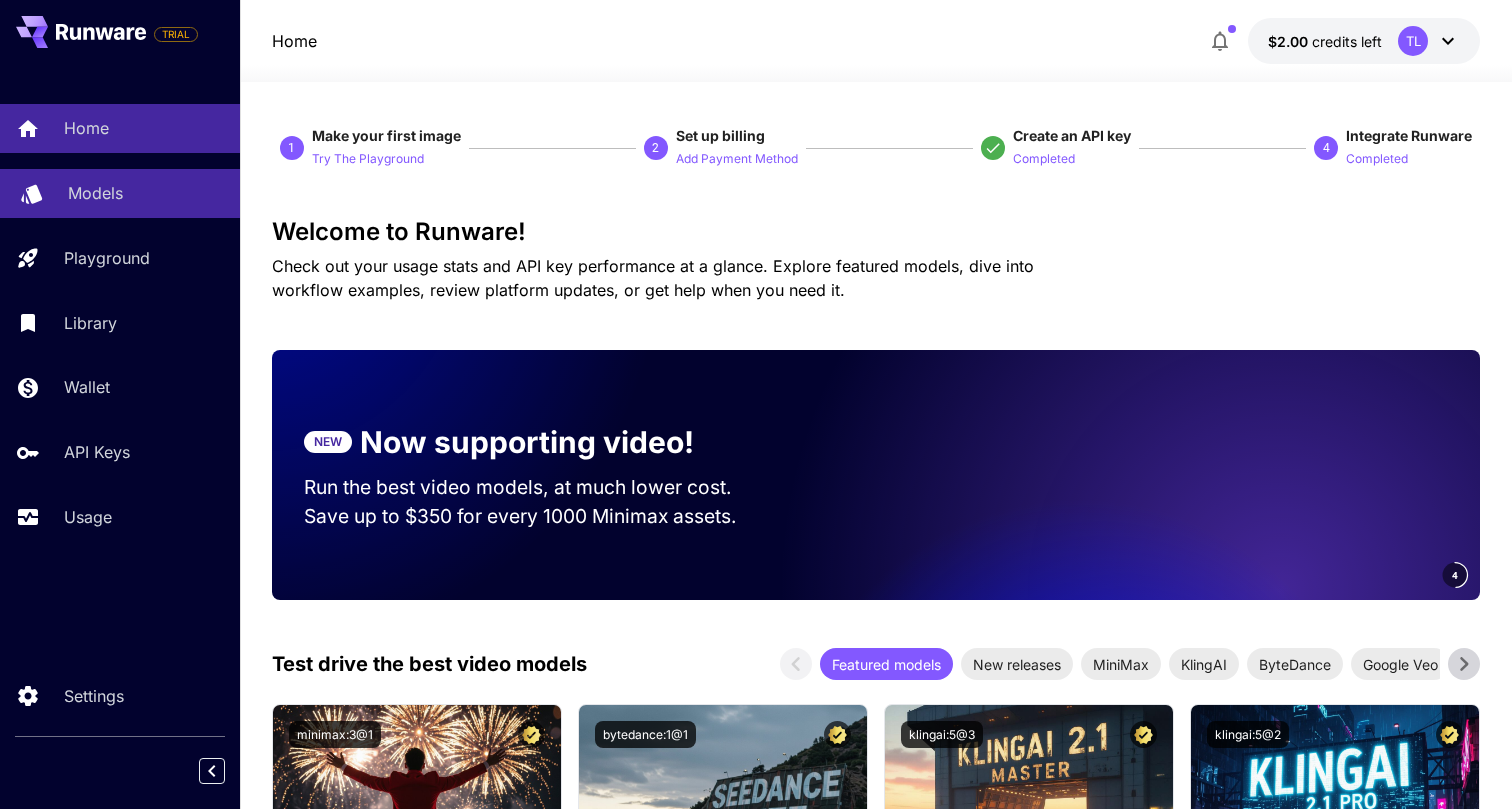 scroll, scrollTop: 0, scrollLeft: 0, axis: both 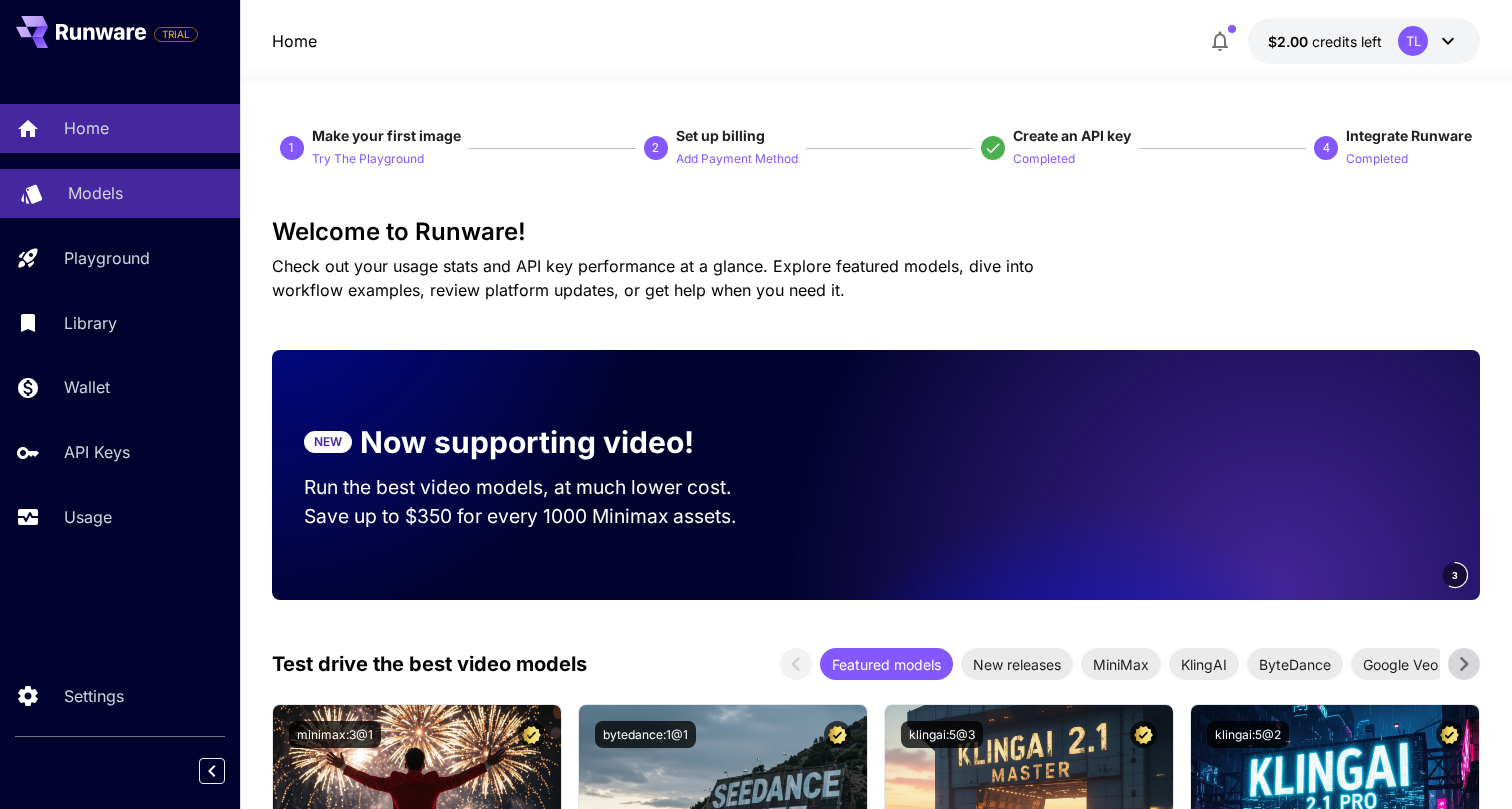 click on "Models" at bounding box center (146, 193) 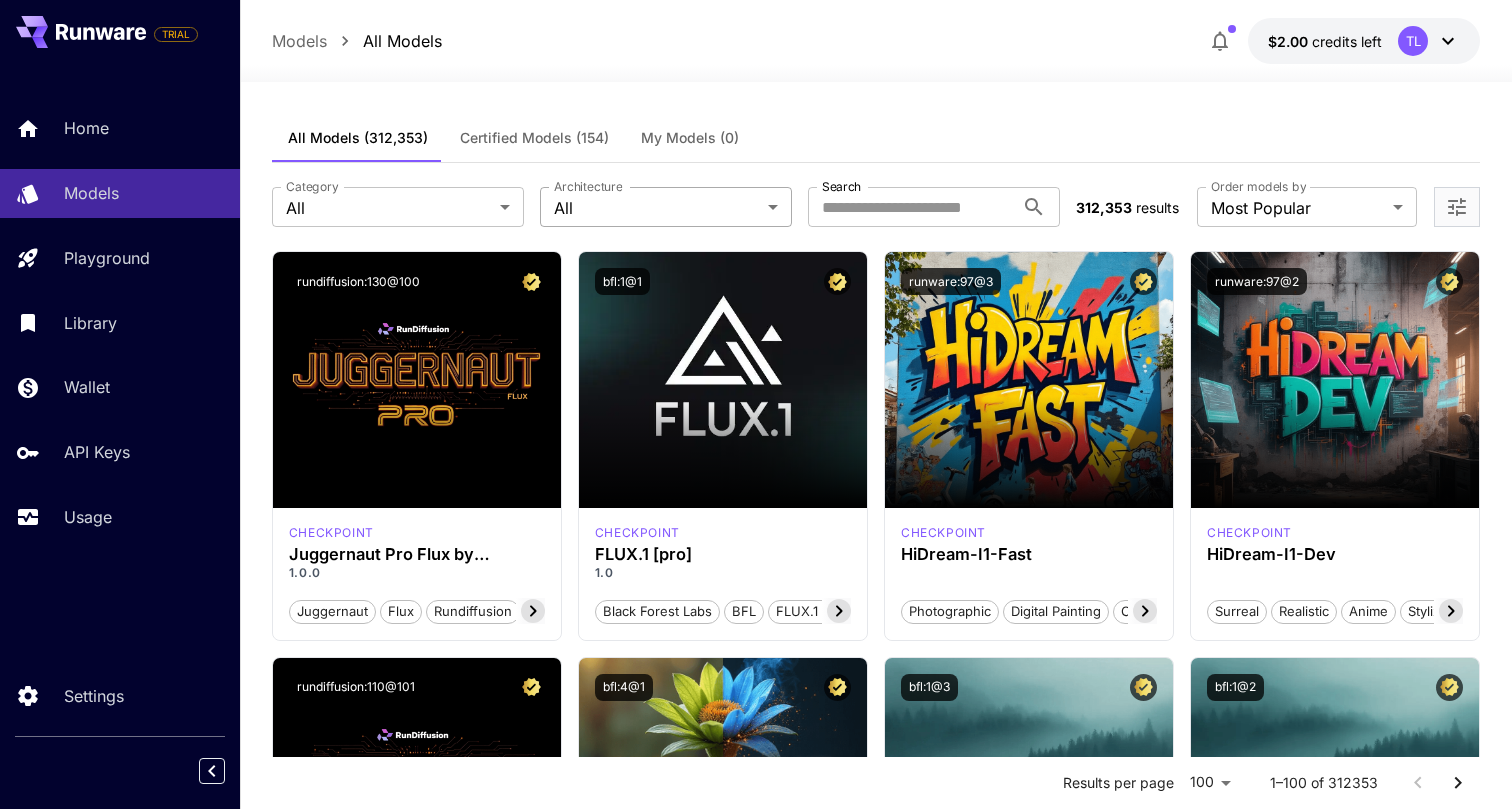 click on "**********" at bounding box center [756, 9553] 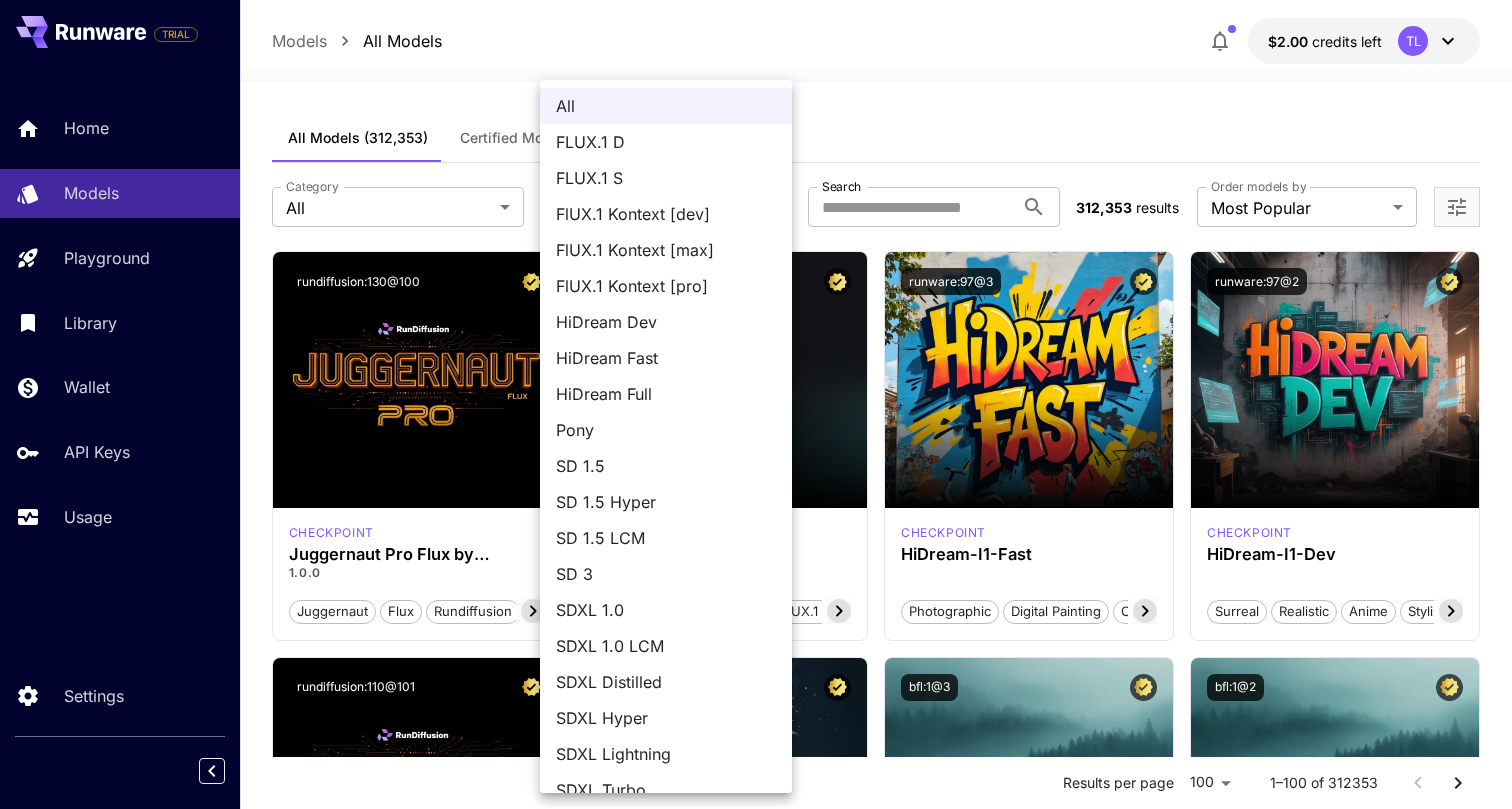 click at bounding box center [756, 404] 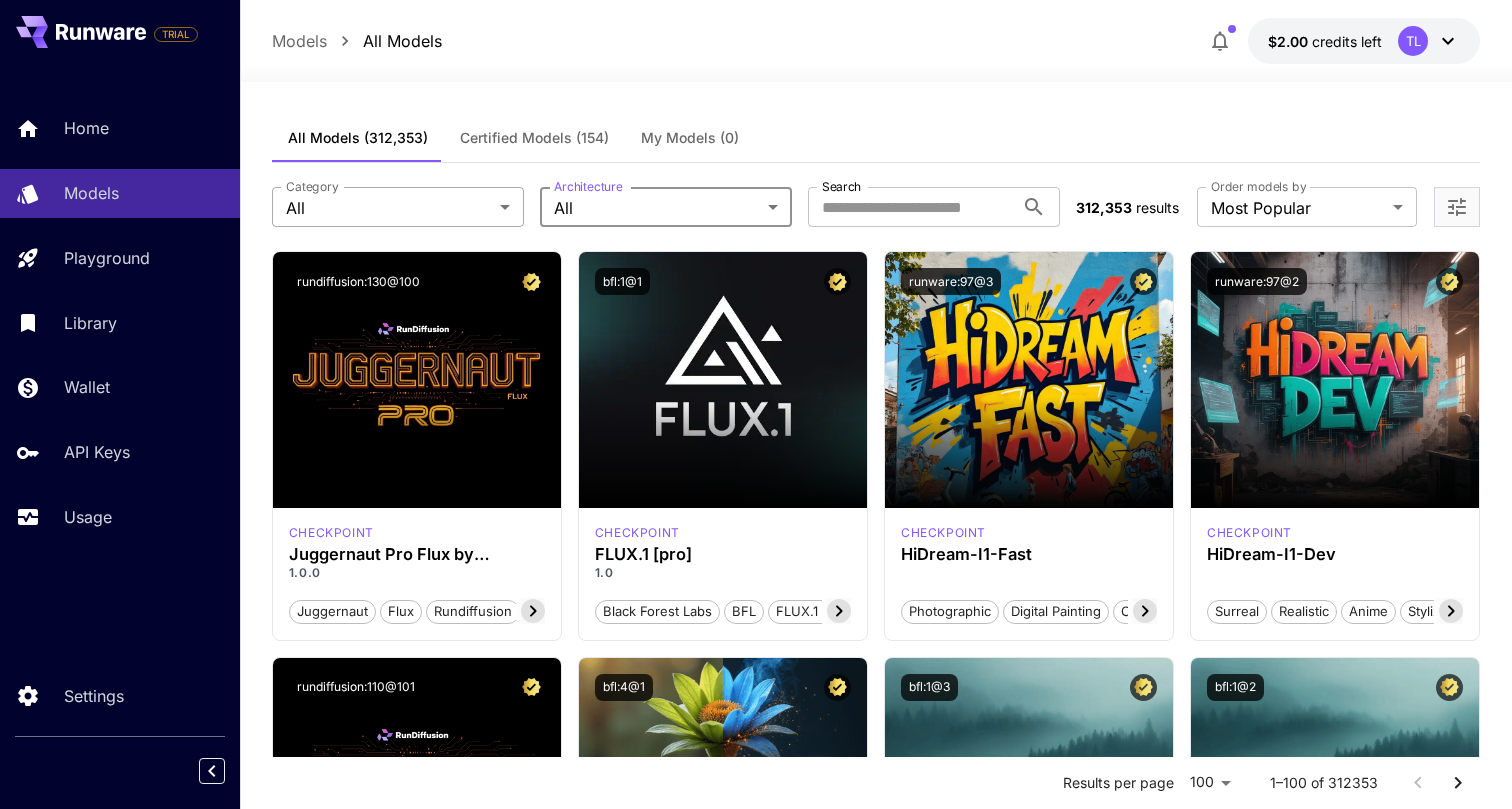 click on "**********" at bounding box center (756, 9553) 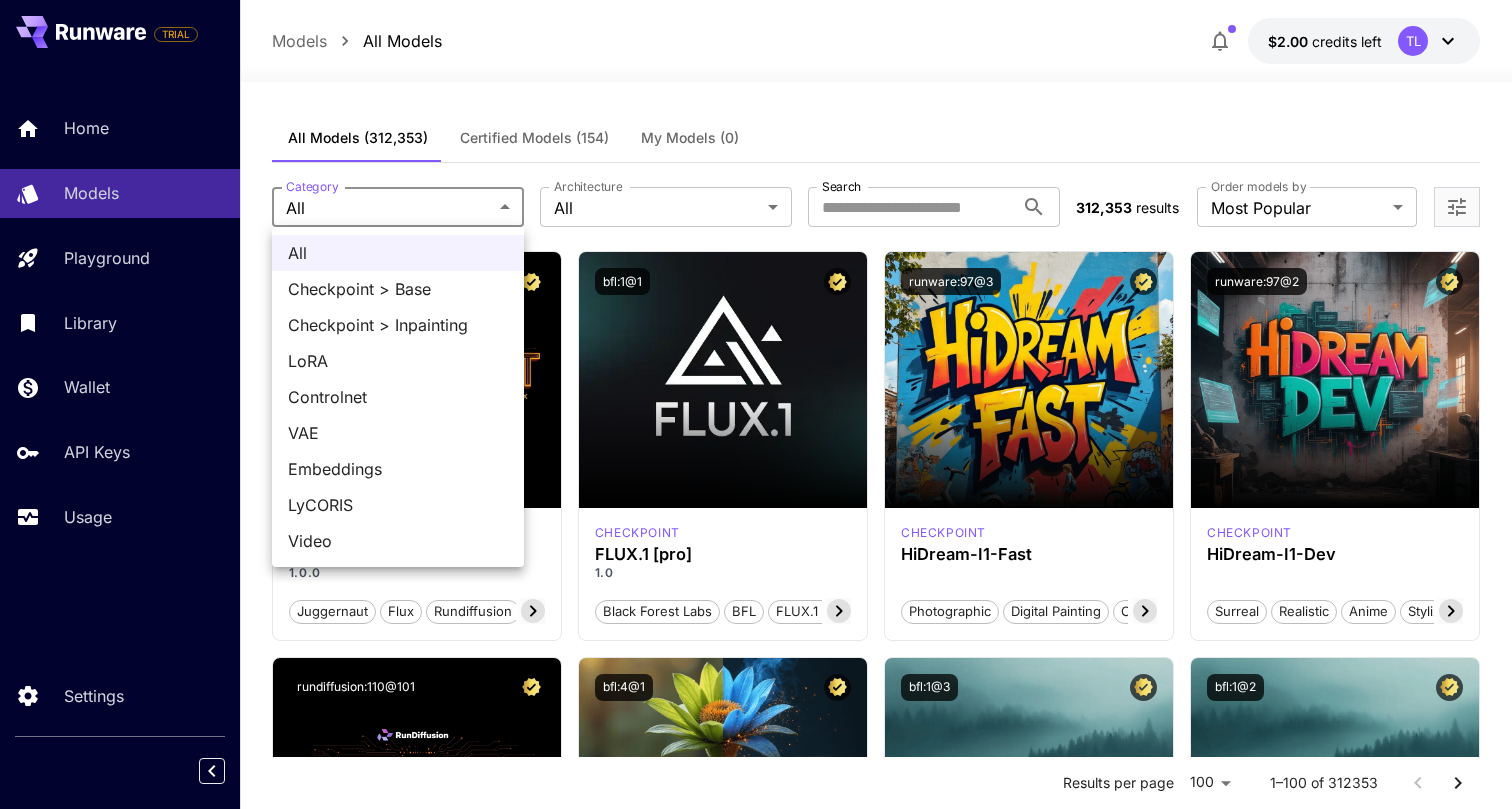 click on "Video" at bounding box center [398, 541] 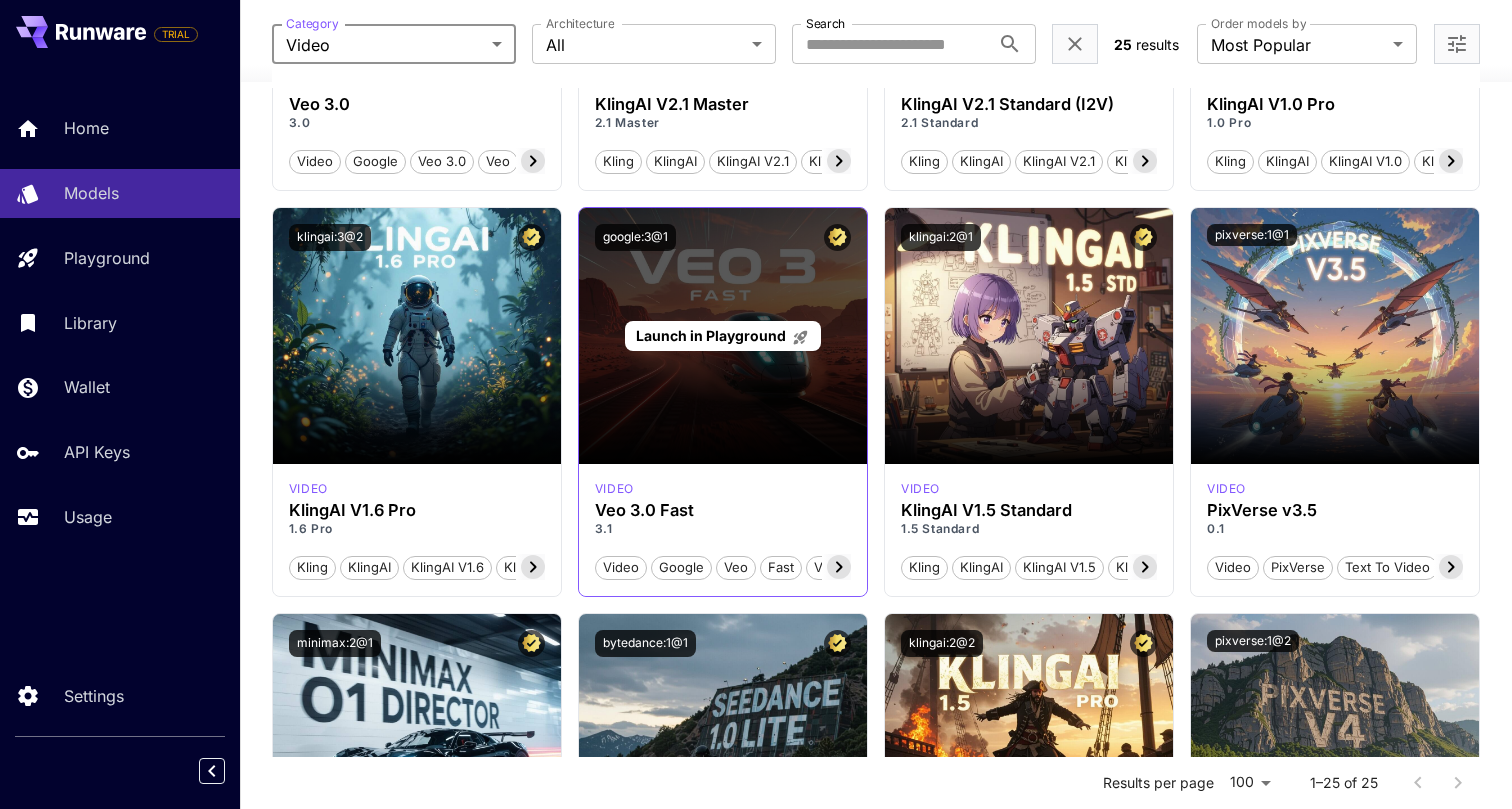 scroll, scrollTop: 873, scrollLeft: 0, axis: vertical 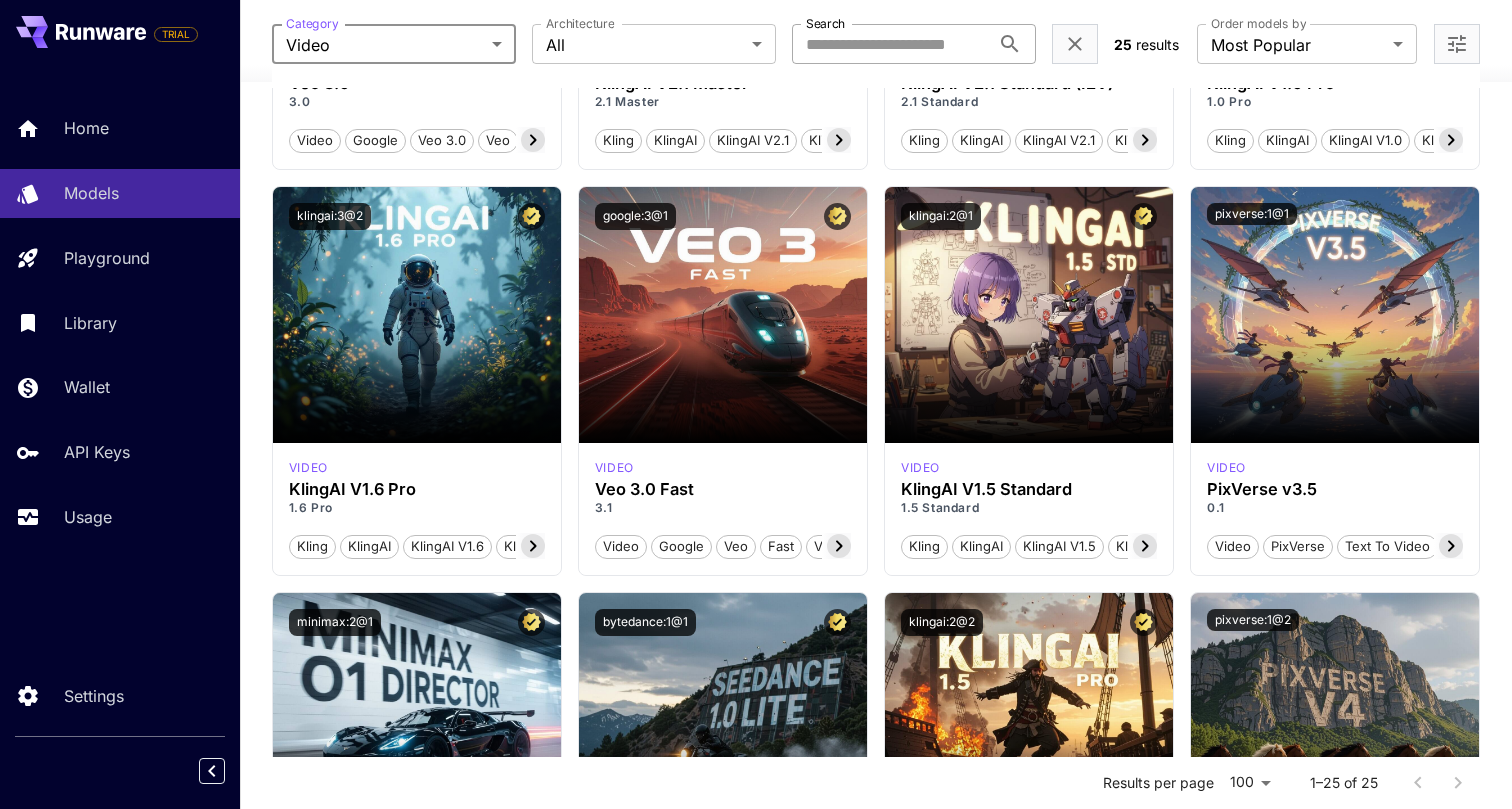 click on "Search" at bounding box center [891, 44] 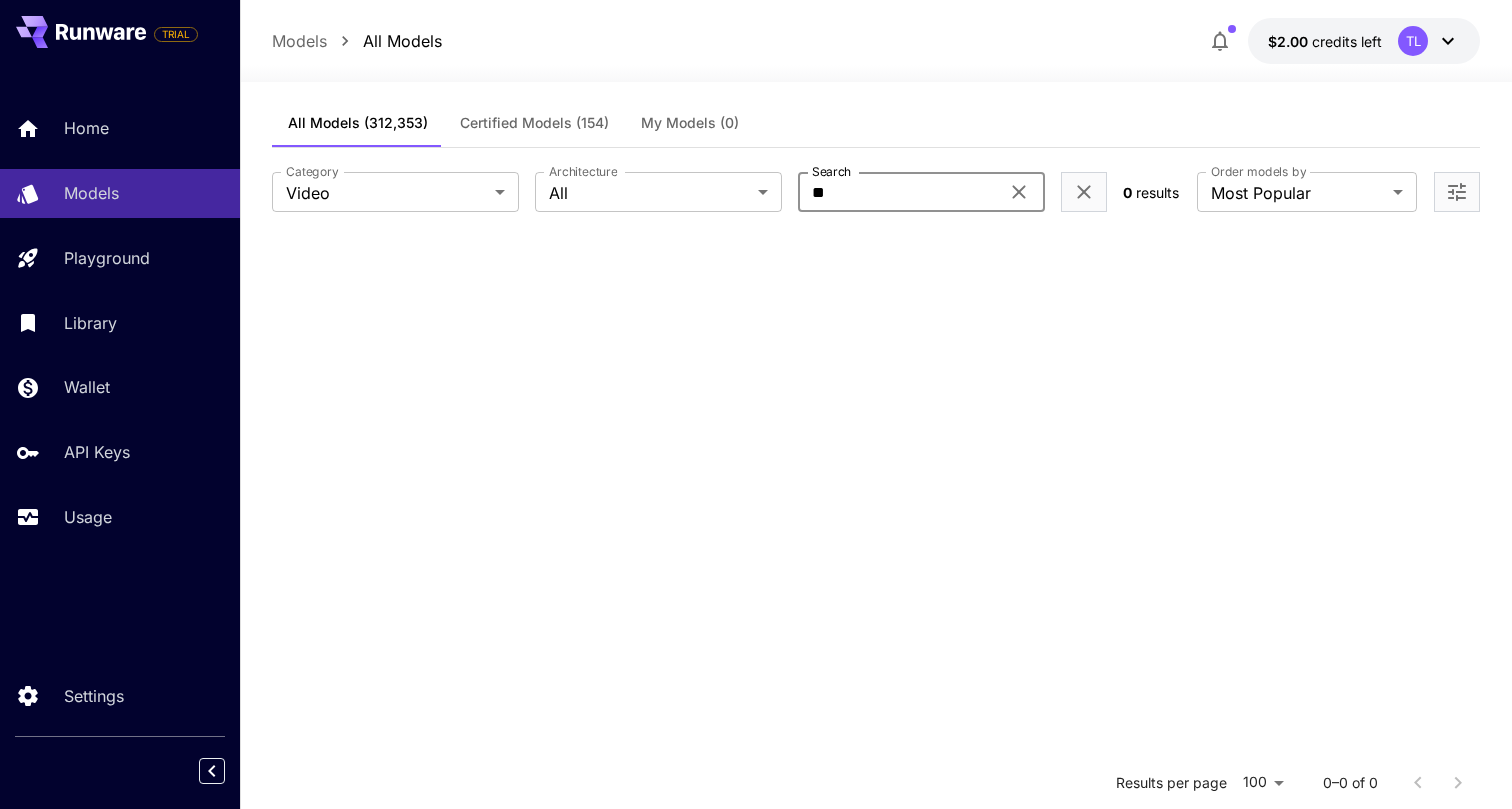 scroll, scrollTop: 0, scrollLeft: 0, axis: both 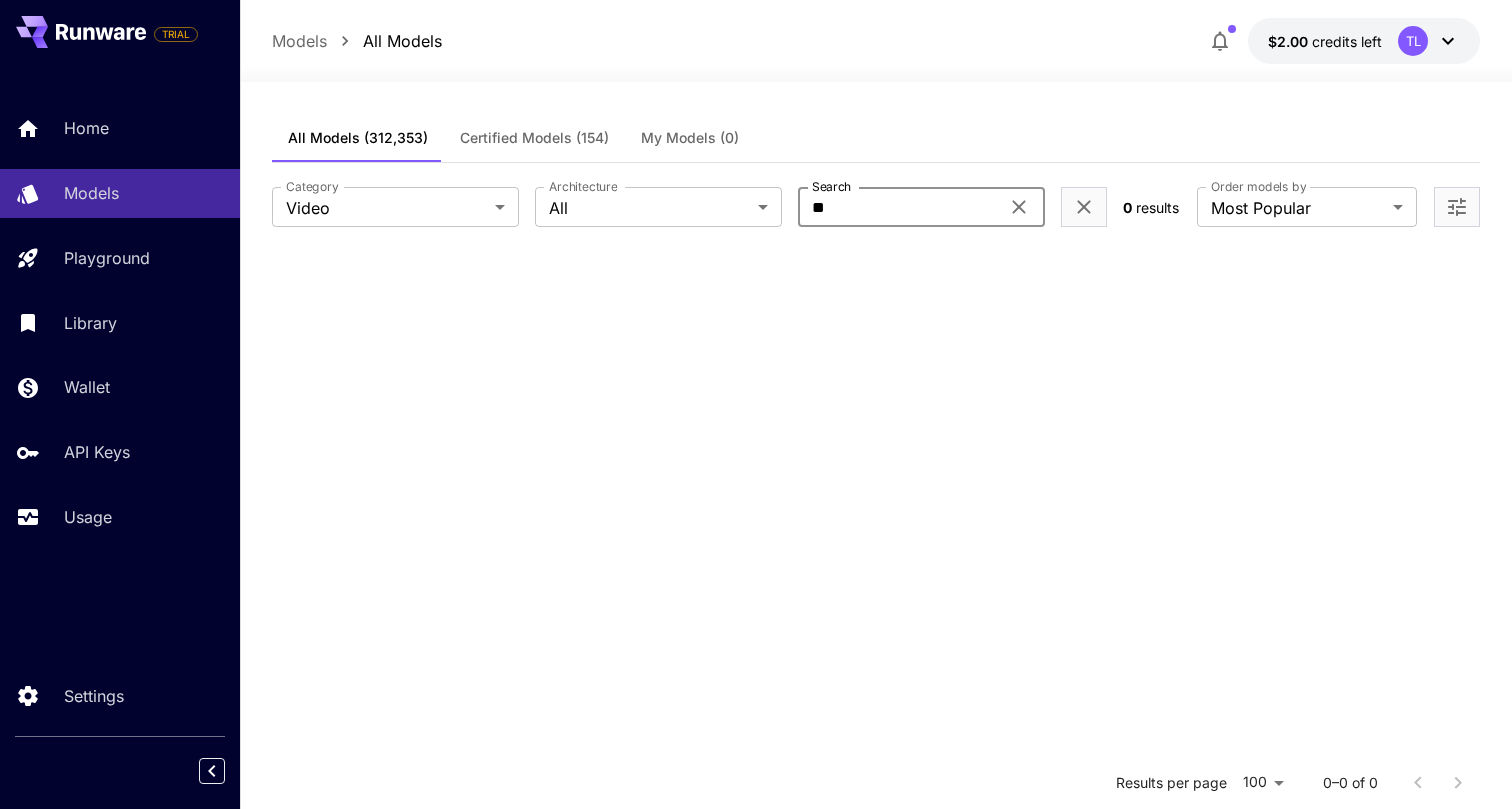 type on "*" 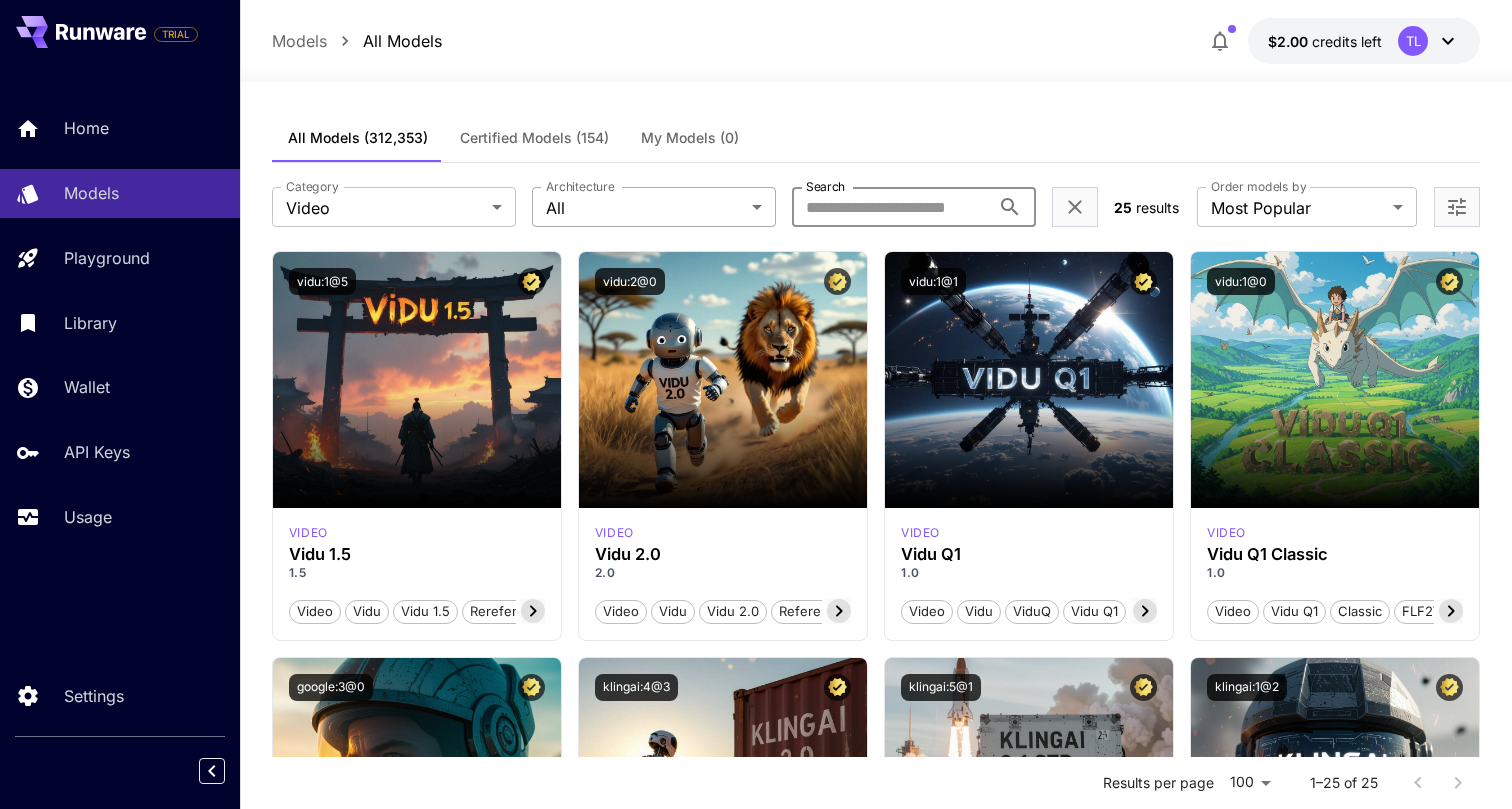 click on "**********" at bounding box center [756, 2209] 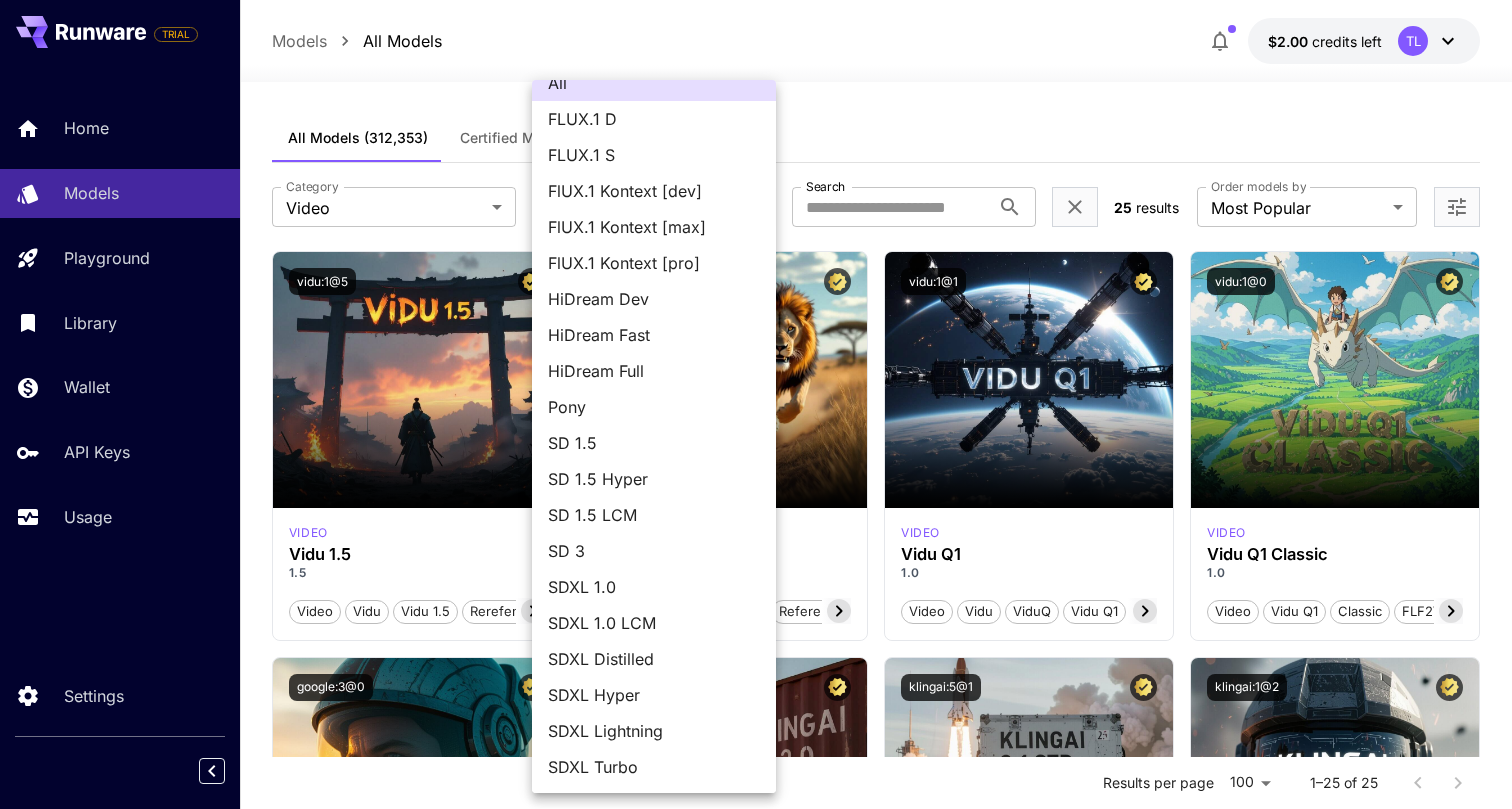 scroll, scrollTop: 0, scrollLeft: 0, axis: both 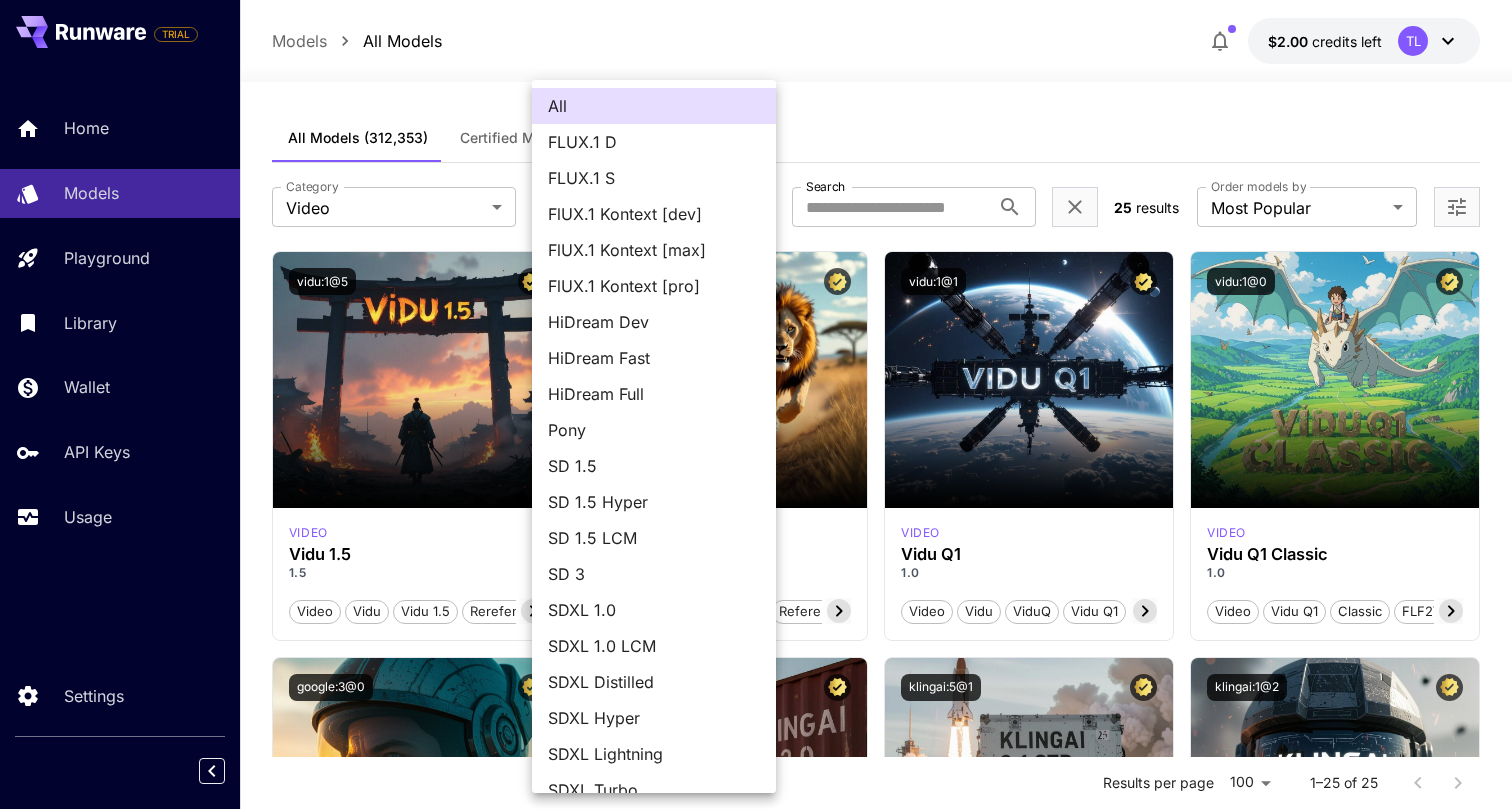 click at bounding box center (756, 404) 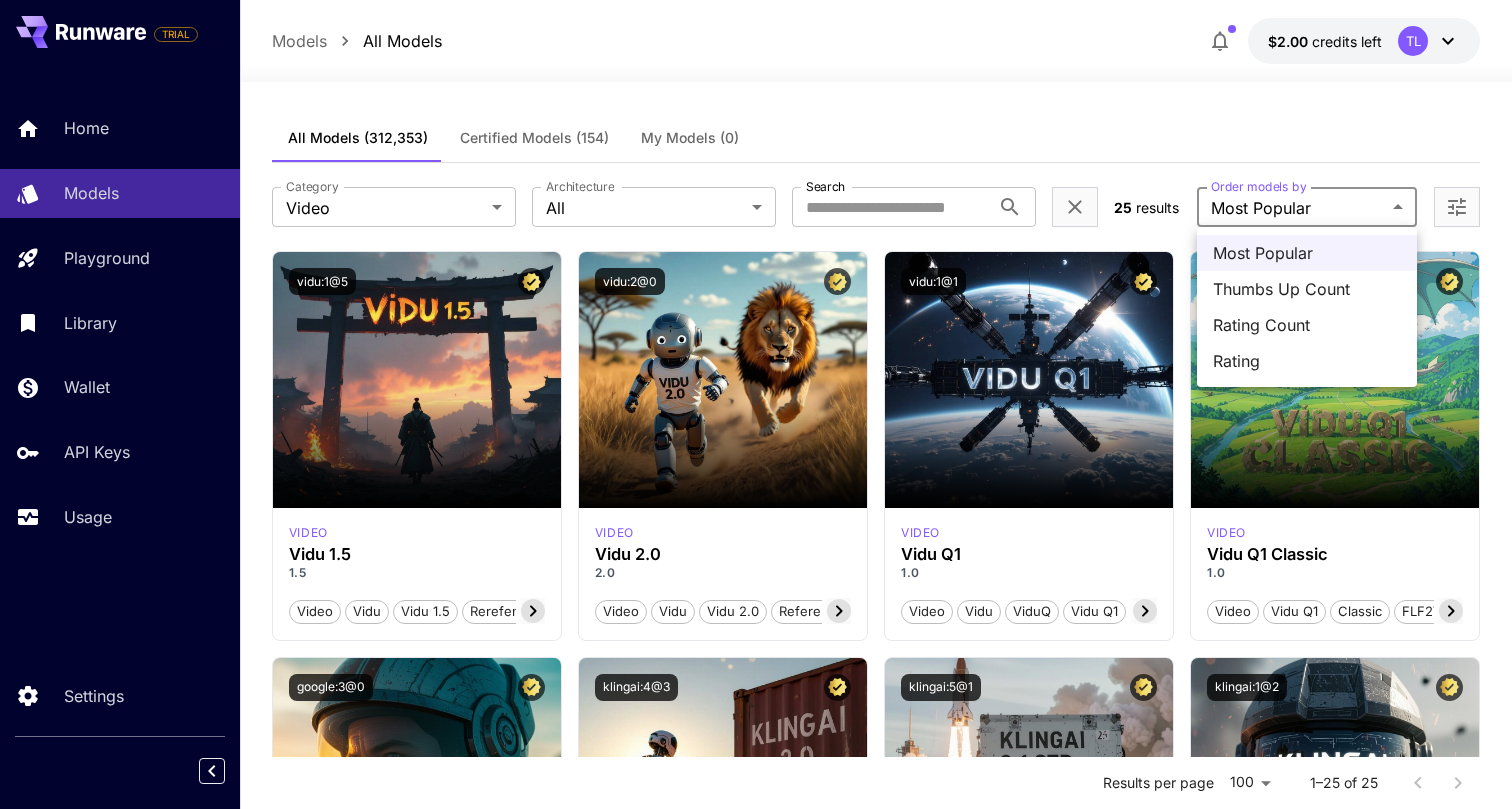 click on "**********" at bounding box center (756, 2209) 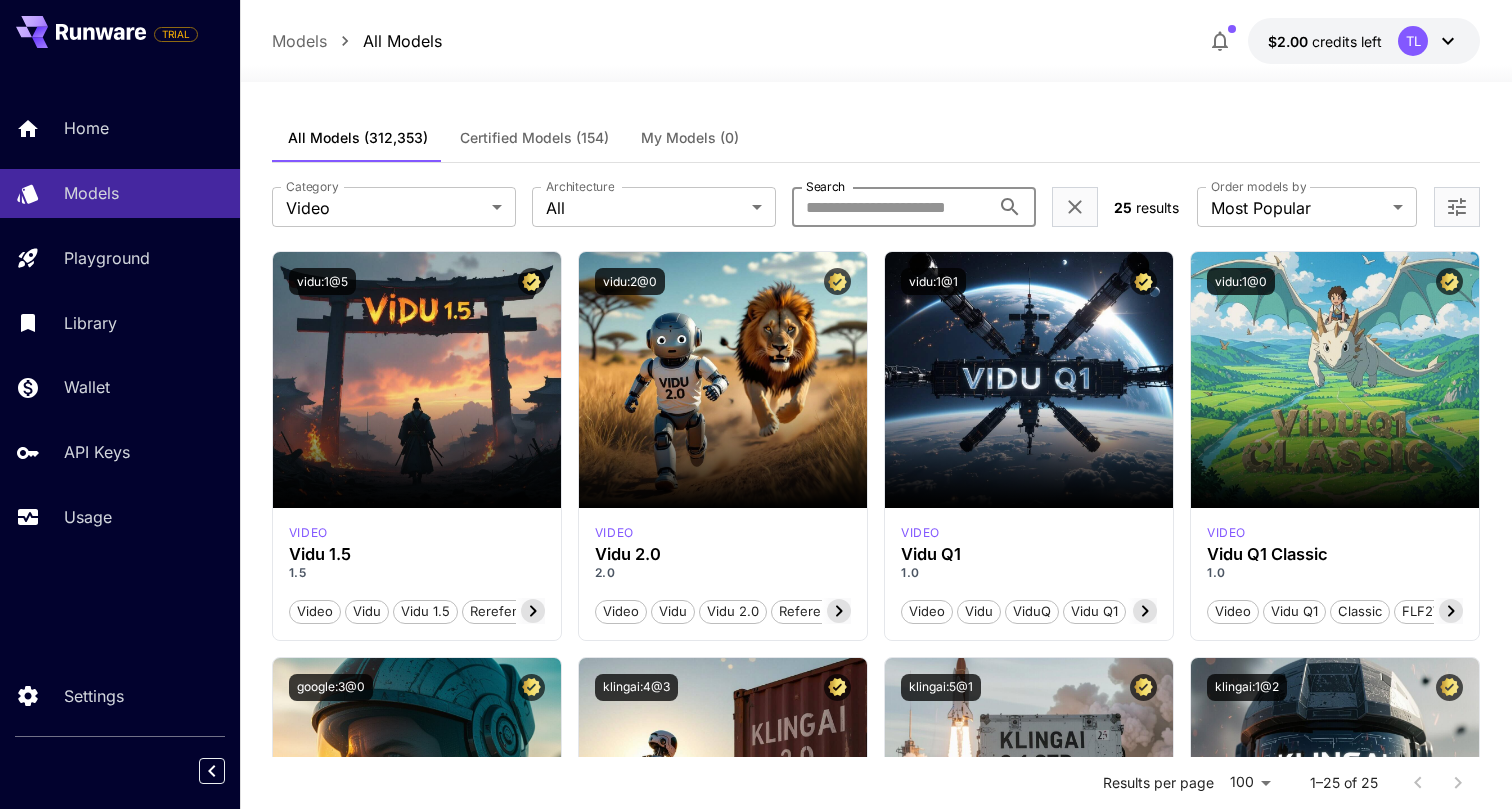 click on "Search" at bounding box center [891, 207] 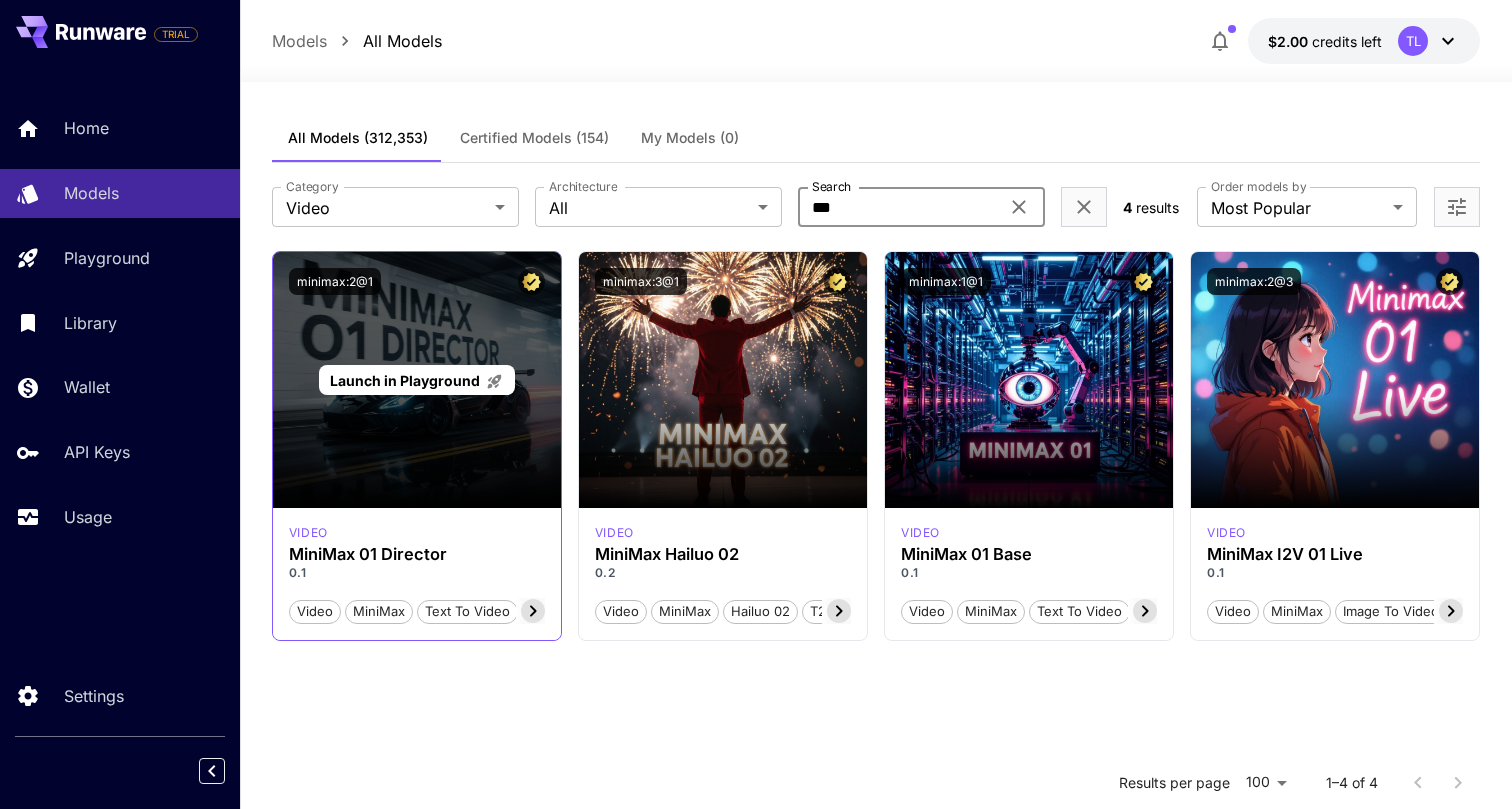 type on "***" 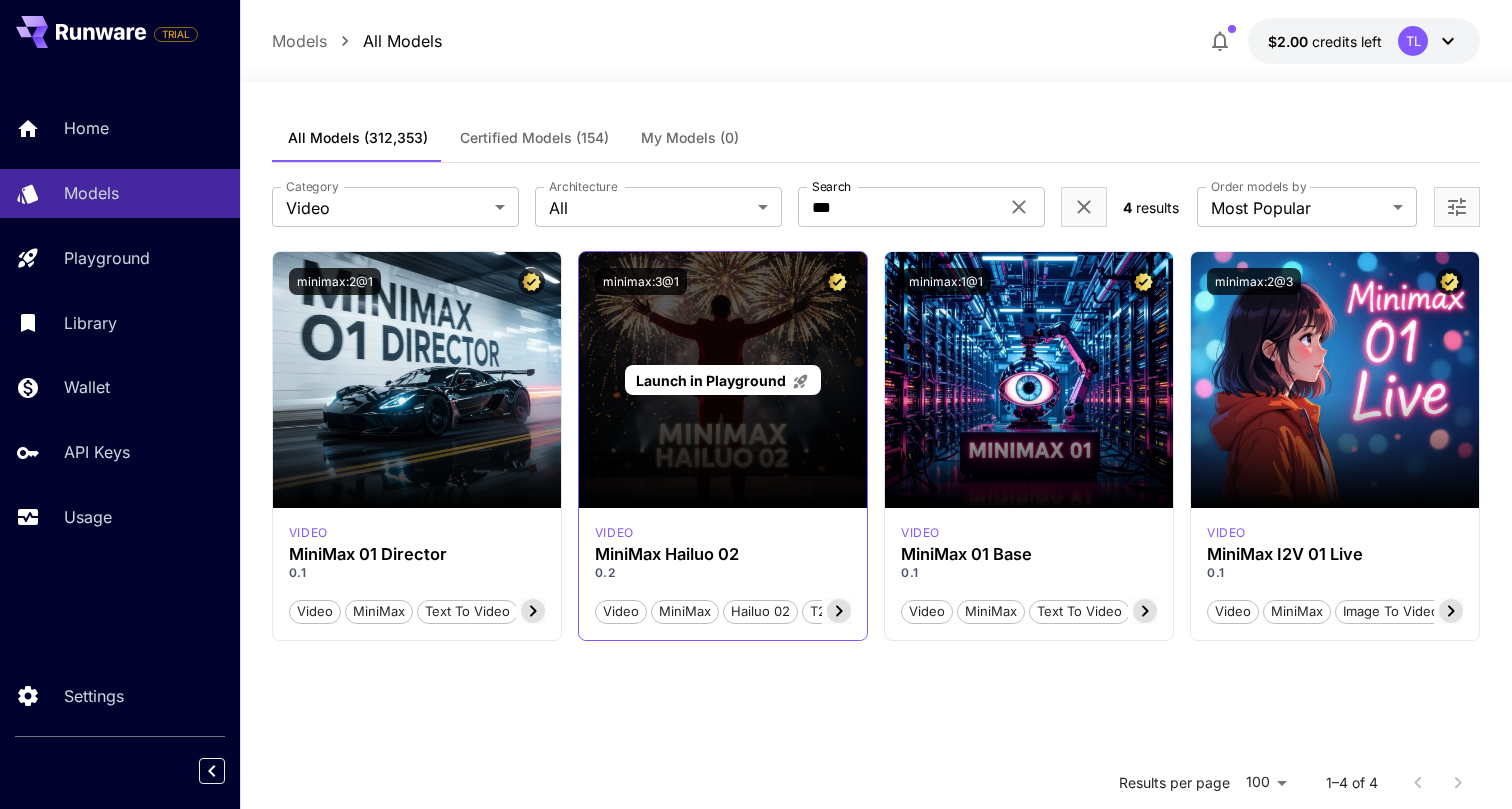 click on "Launch in Playground" at bounding box center (711, 380) 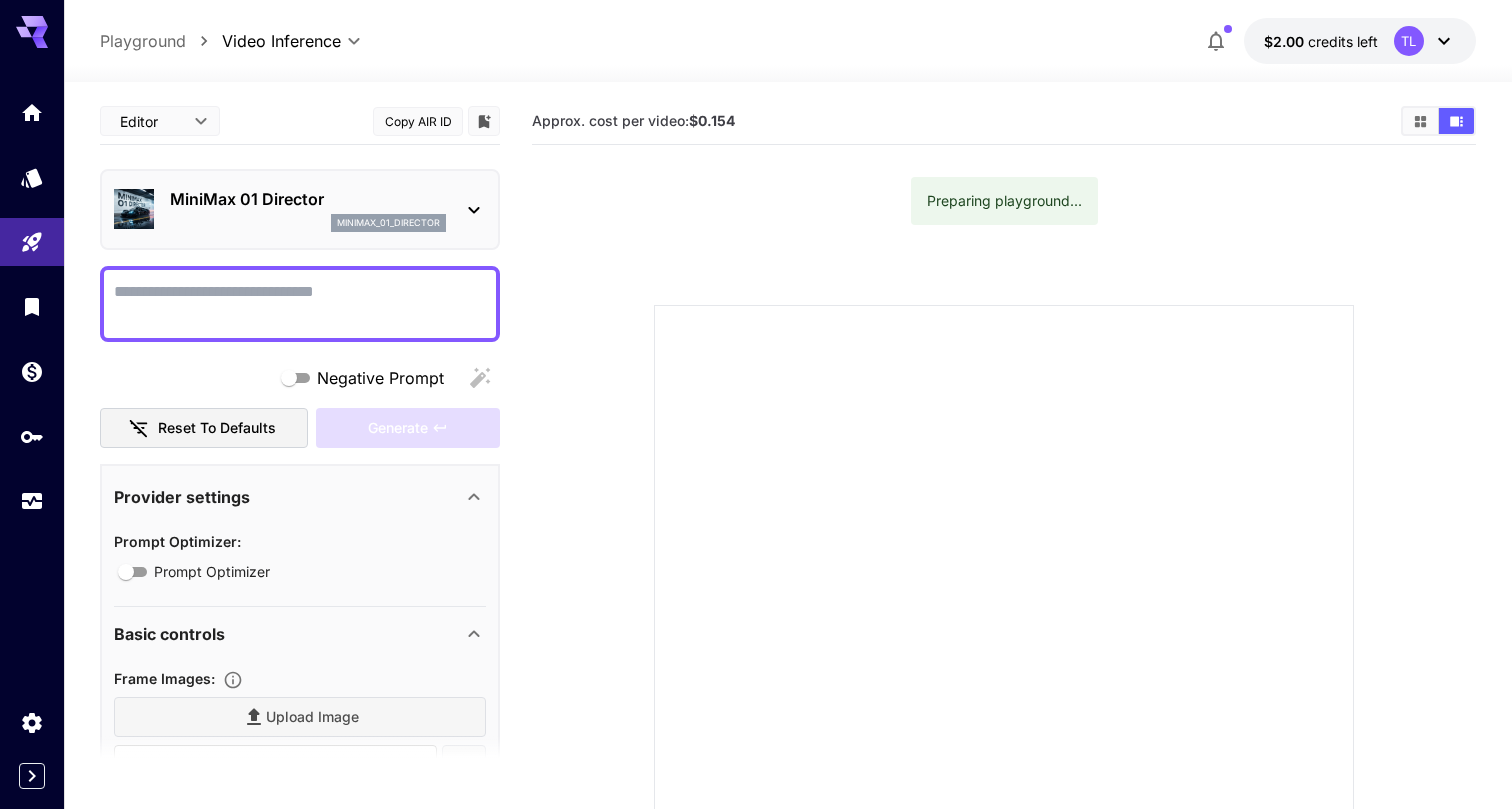 scroll, scrollTop: 0, scrollLeft: 0, axis: both 